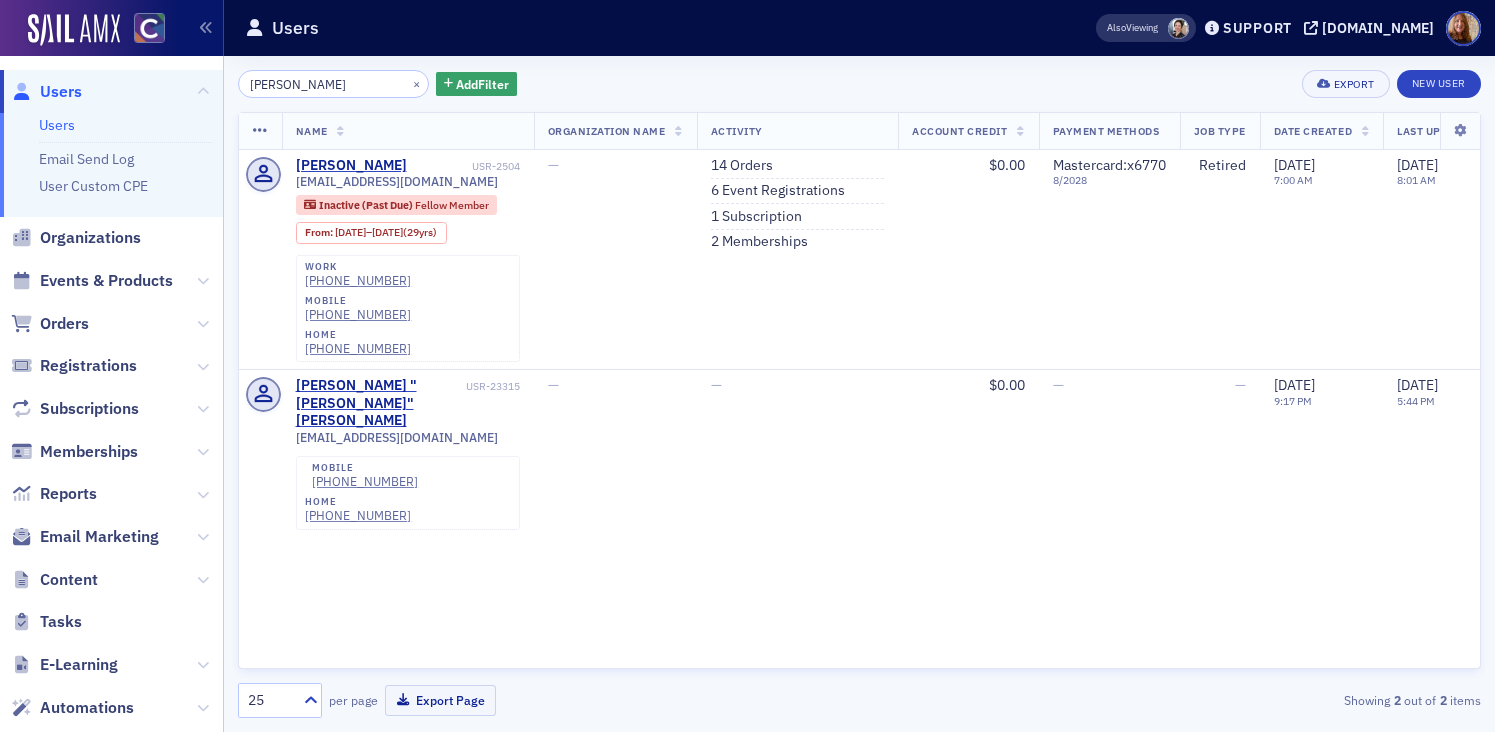 scroll, scrollTop: 0, scrollLeft: 0, axis: both 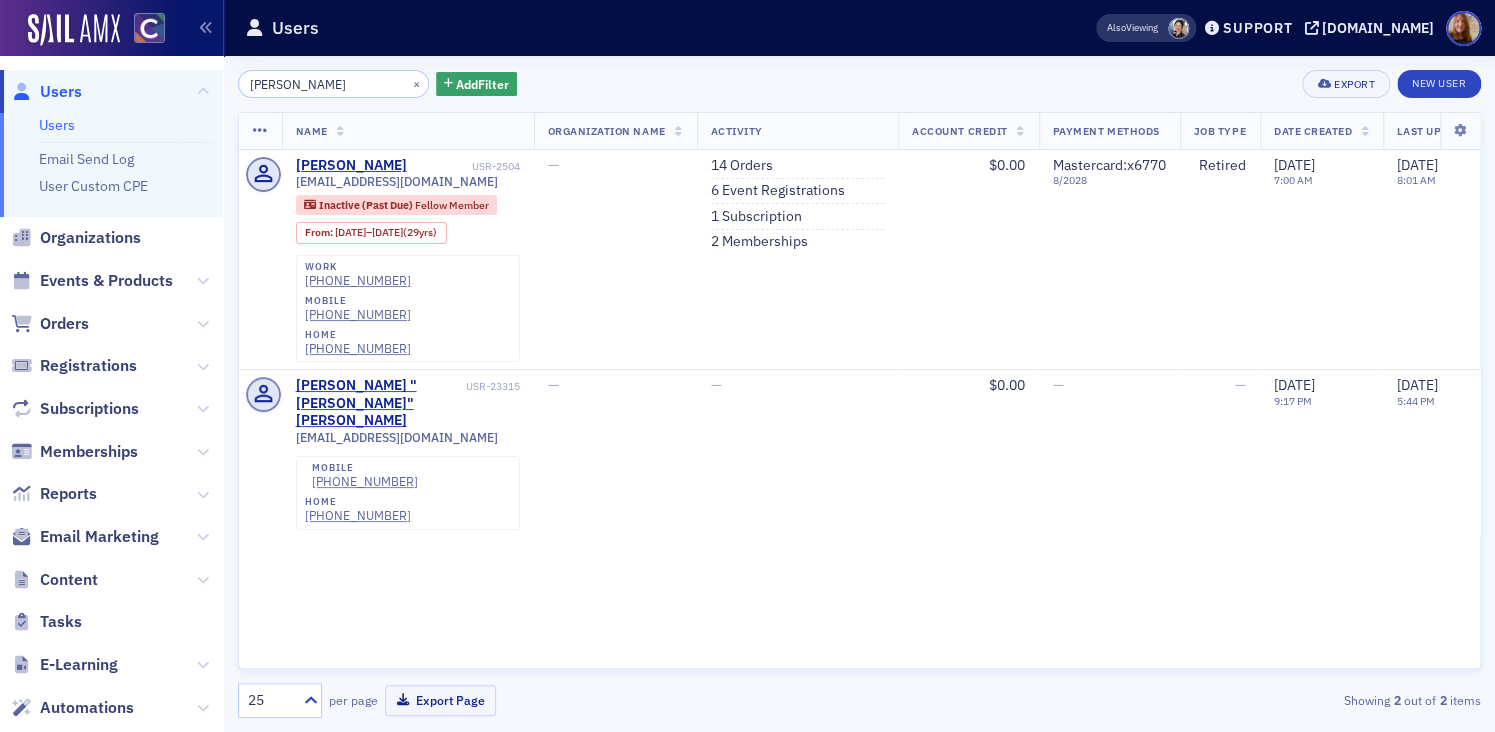click on "Users" 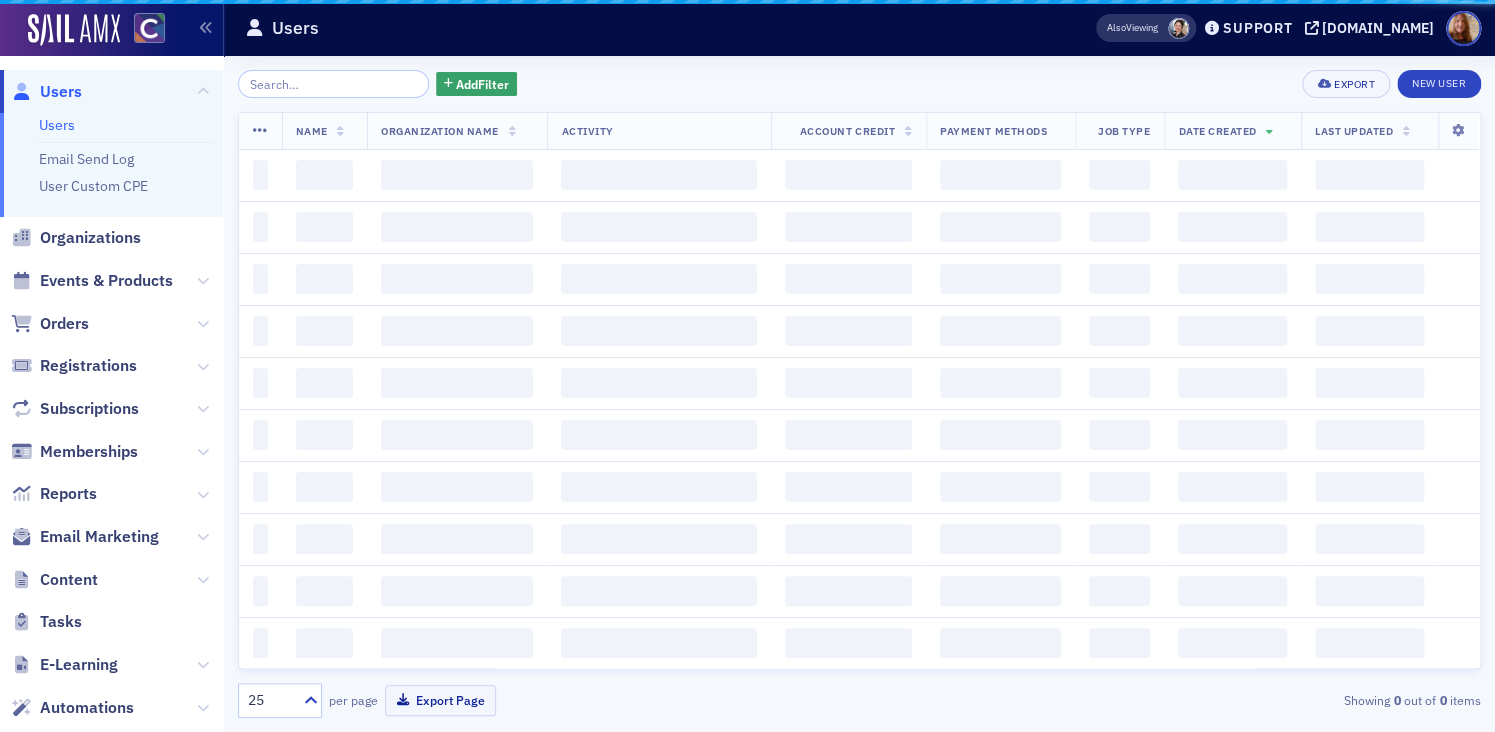 click 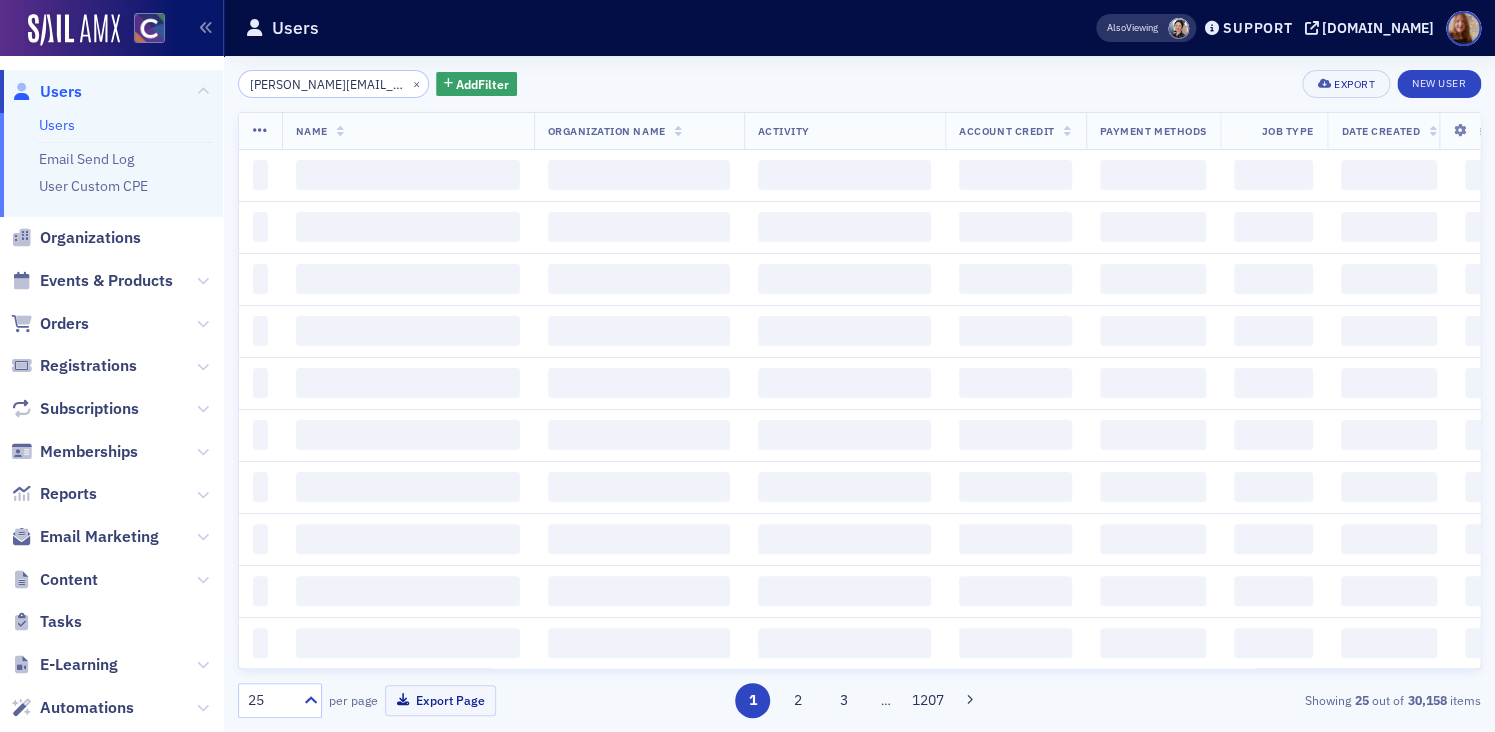 scroll, scrollTop: 0, scrollLeft: 21, axis: horizontal 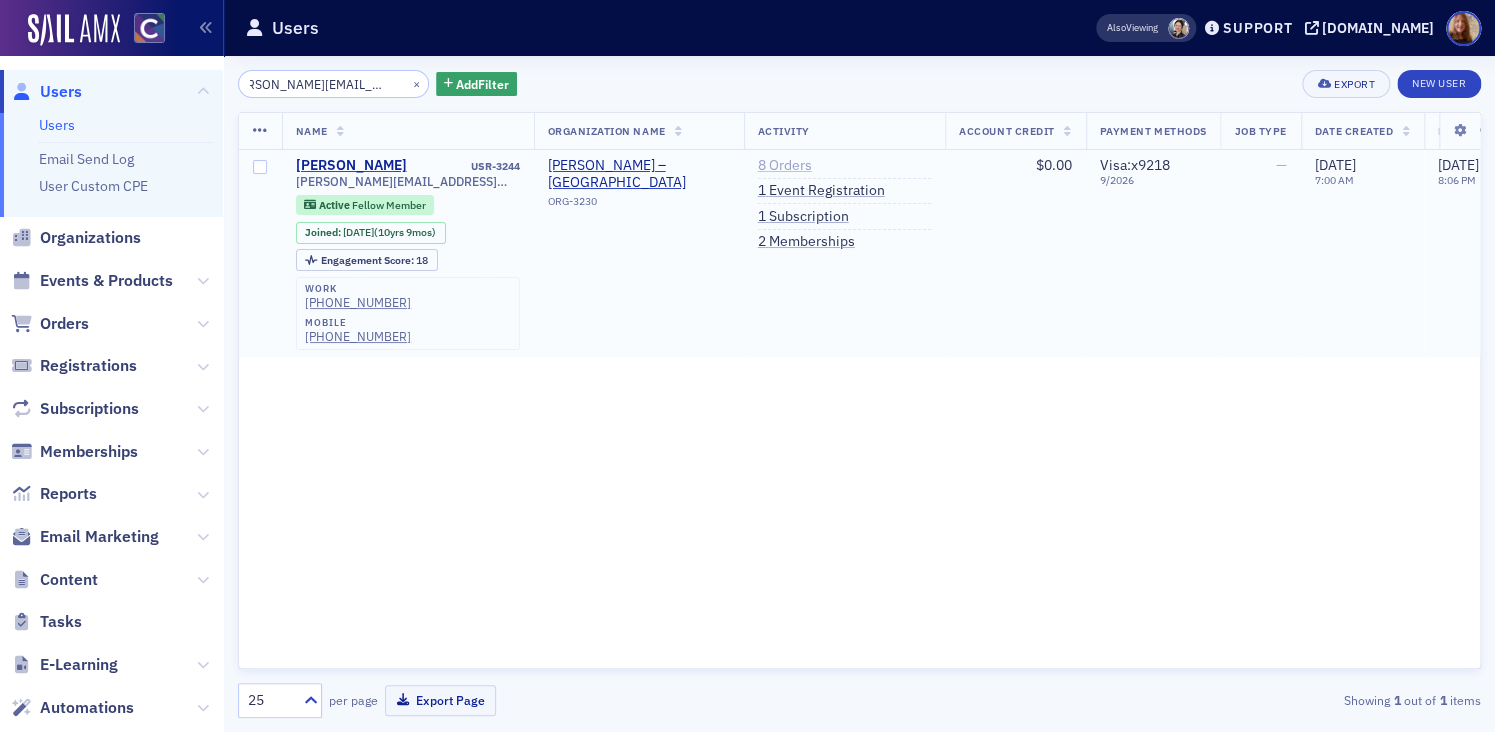 type on "[PERSON_NAME][EMAIL_ADDRESS][PERSON_NAME][DOMAIN_NAME]" 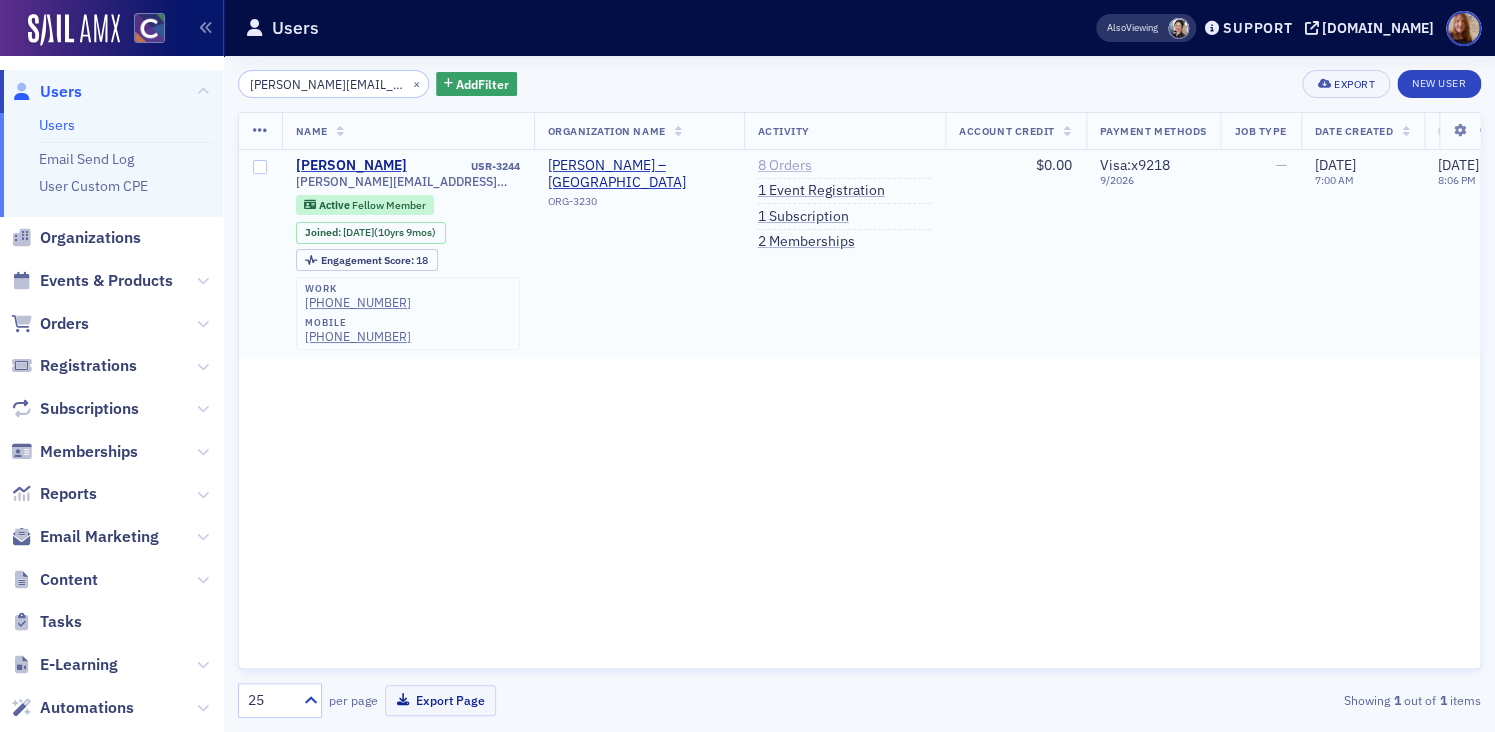 click on "8   Orders" 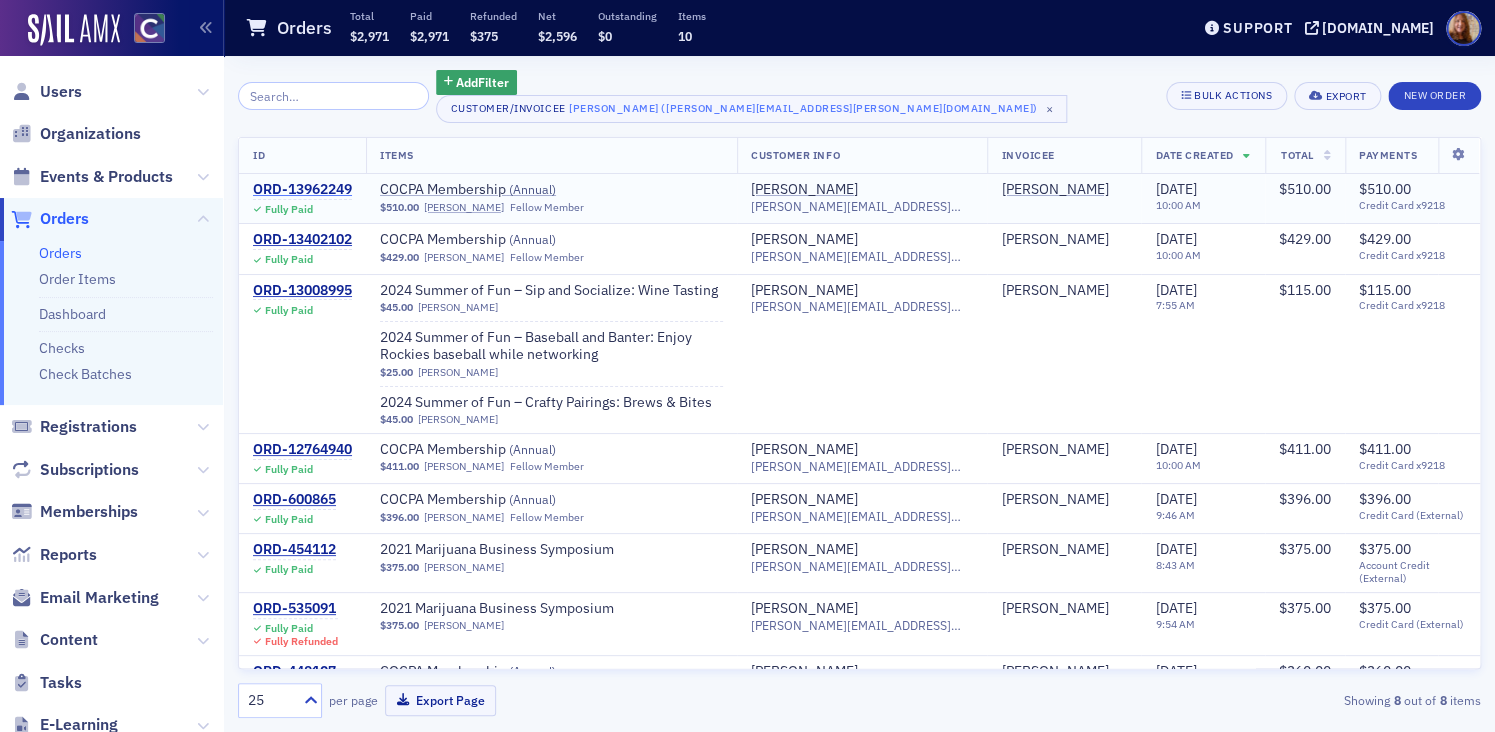 click on "ORD-13962249" 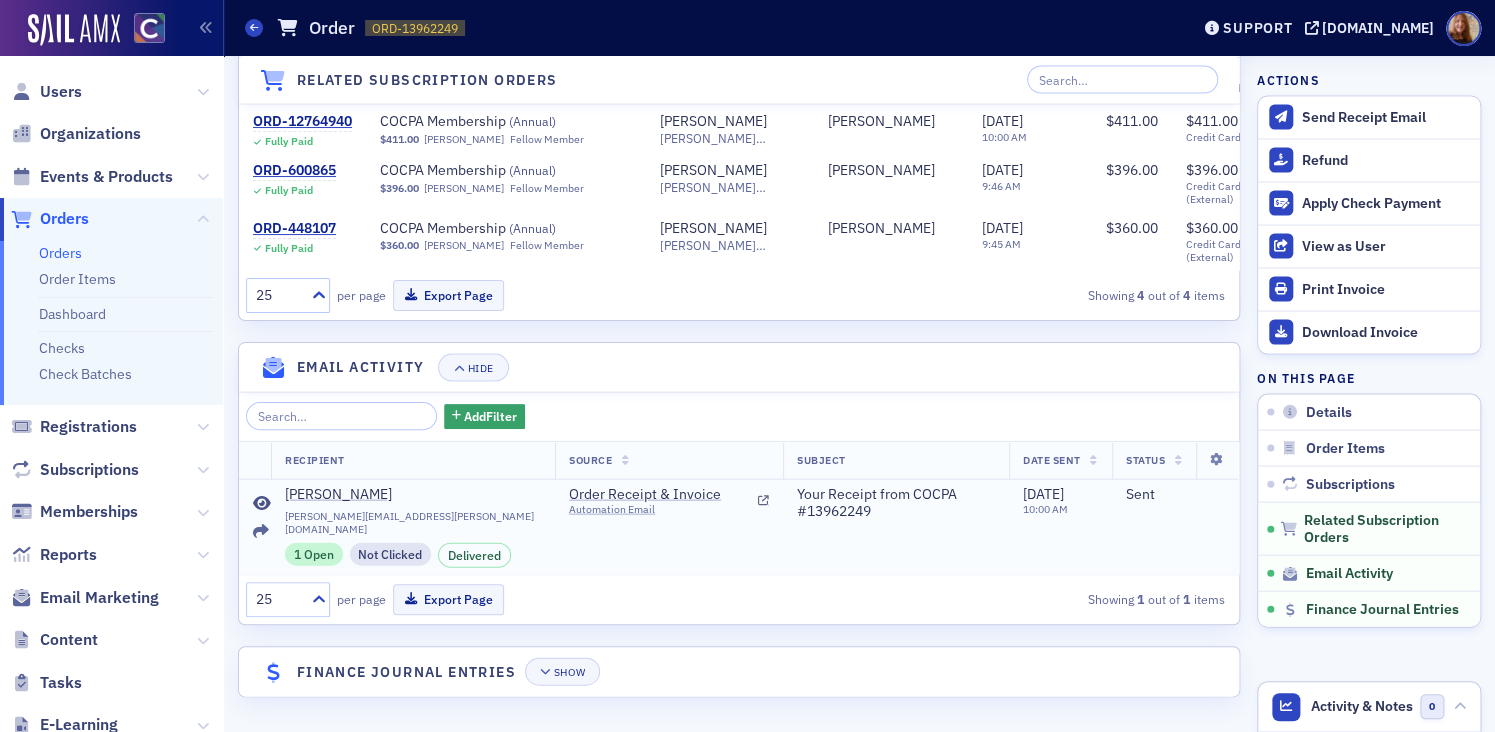 scroll, scrollTop: 1353, scrollLeft: 0, axis: vertical 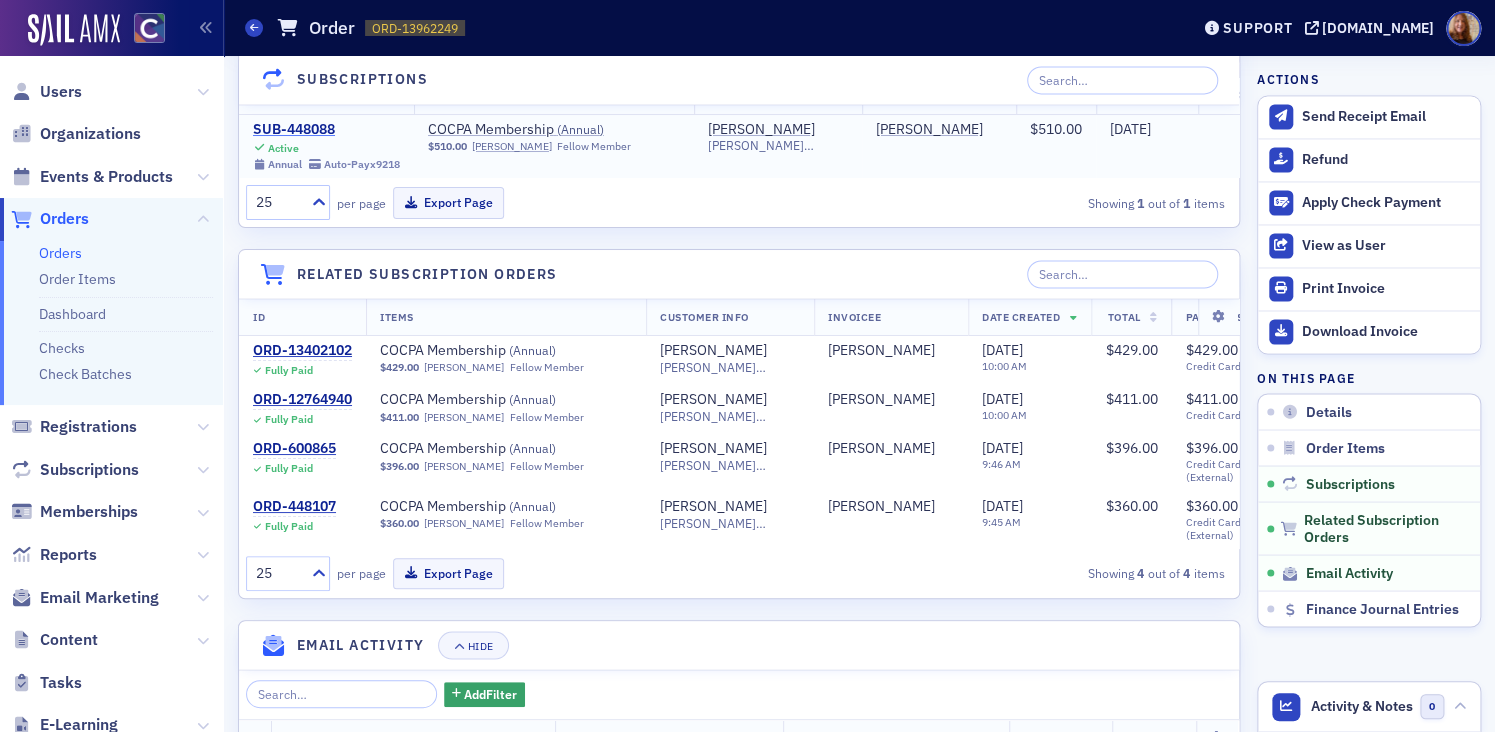 click on "SUB-448088" 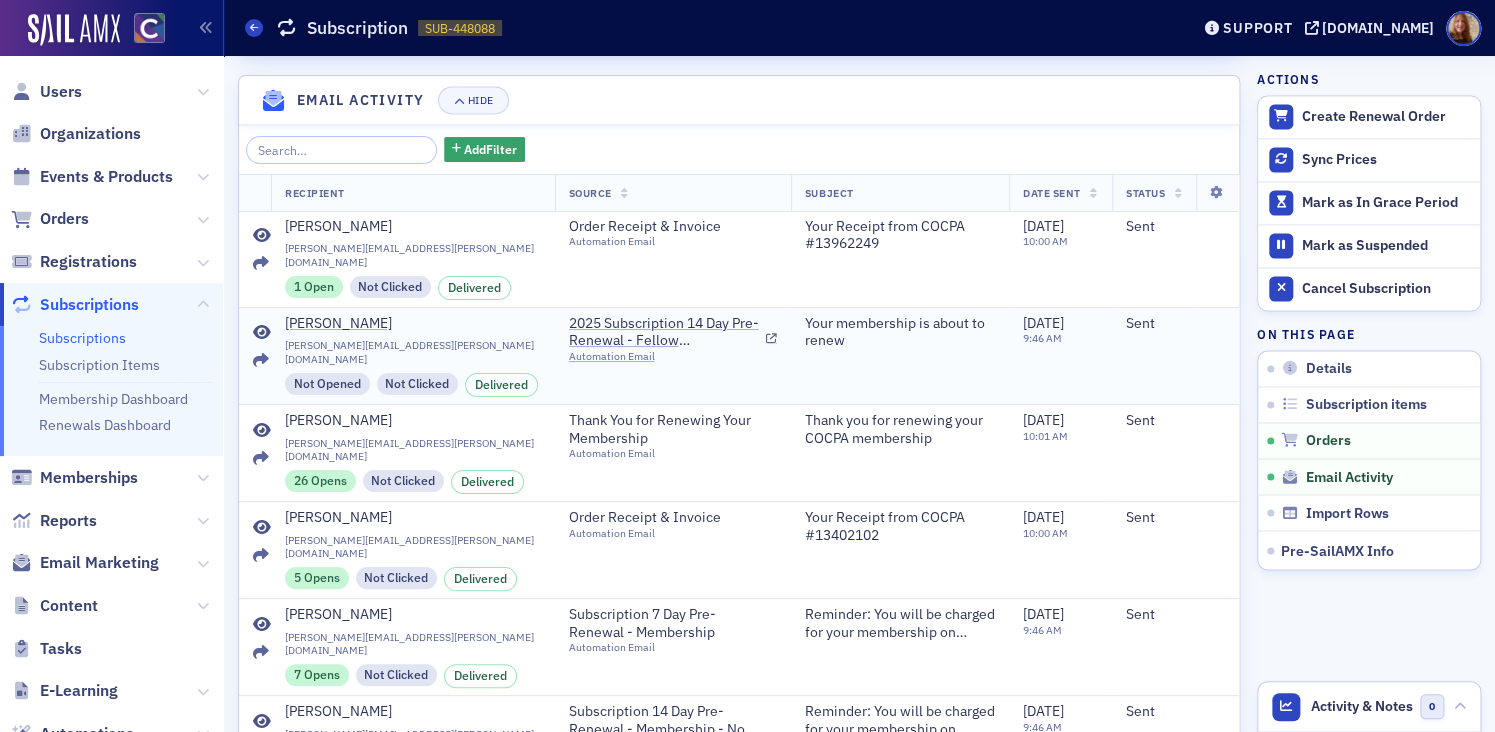 scroll, scrollTop: 1226, scrollLeft: 0, axis: vertical 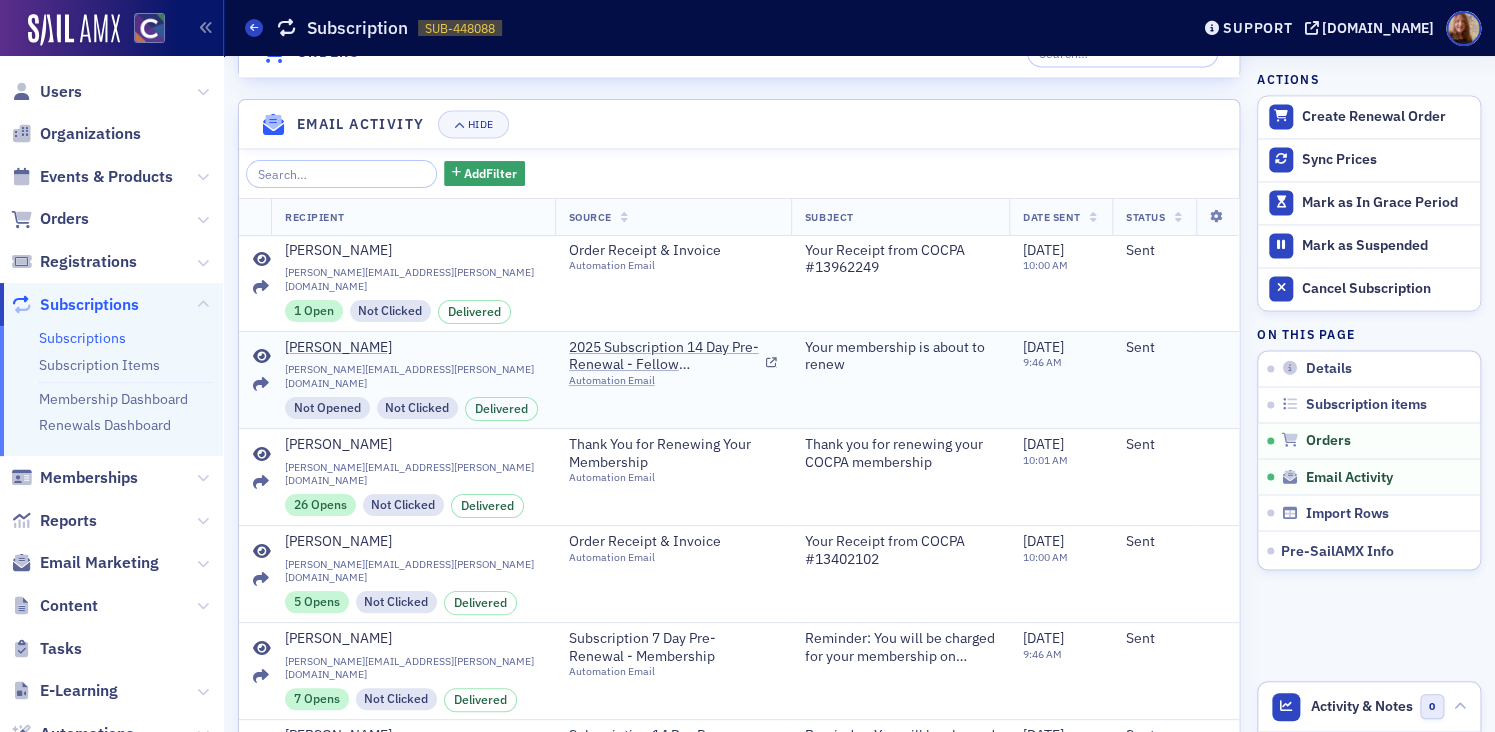 click 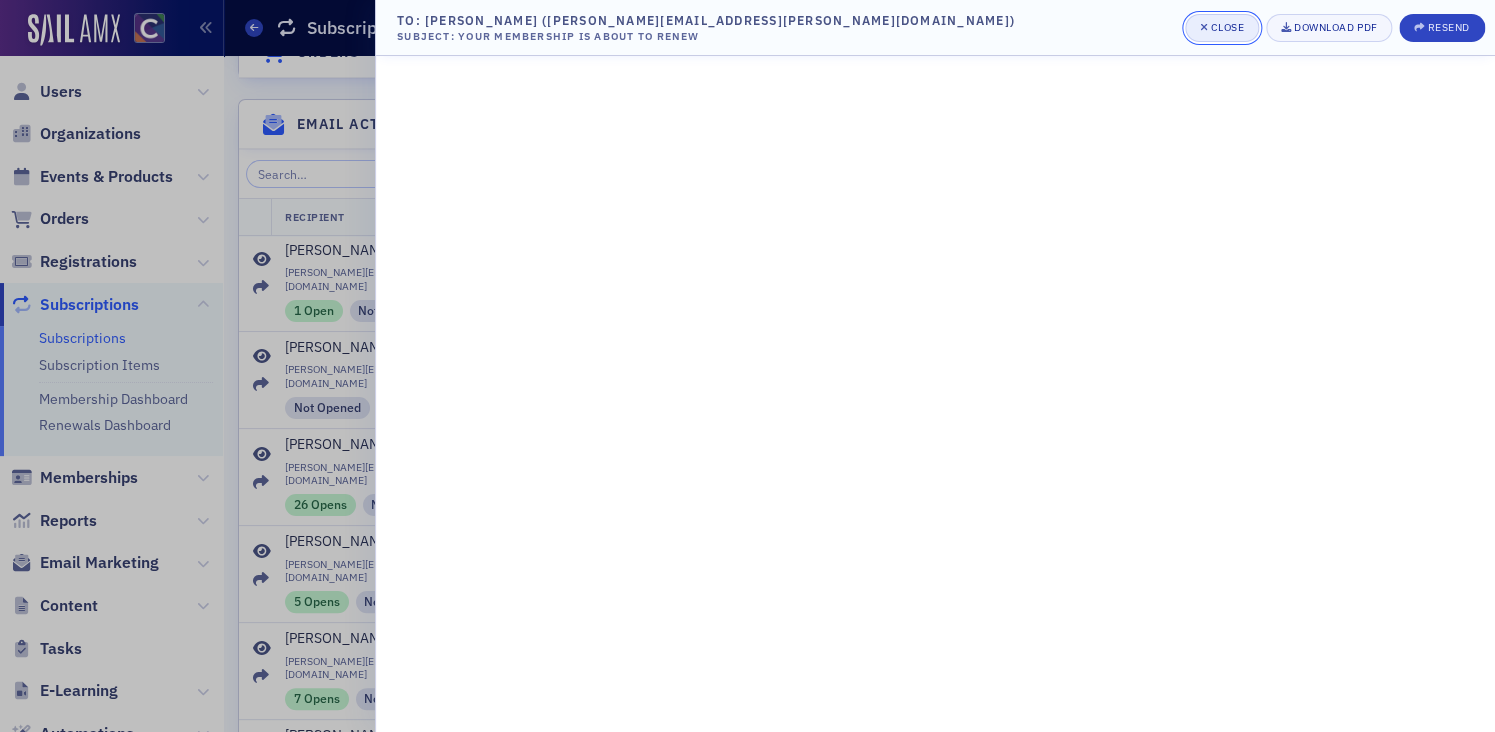 click on "Close" at bounding box center [1227, 27] 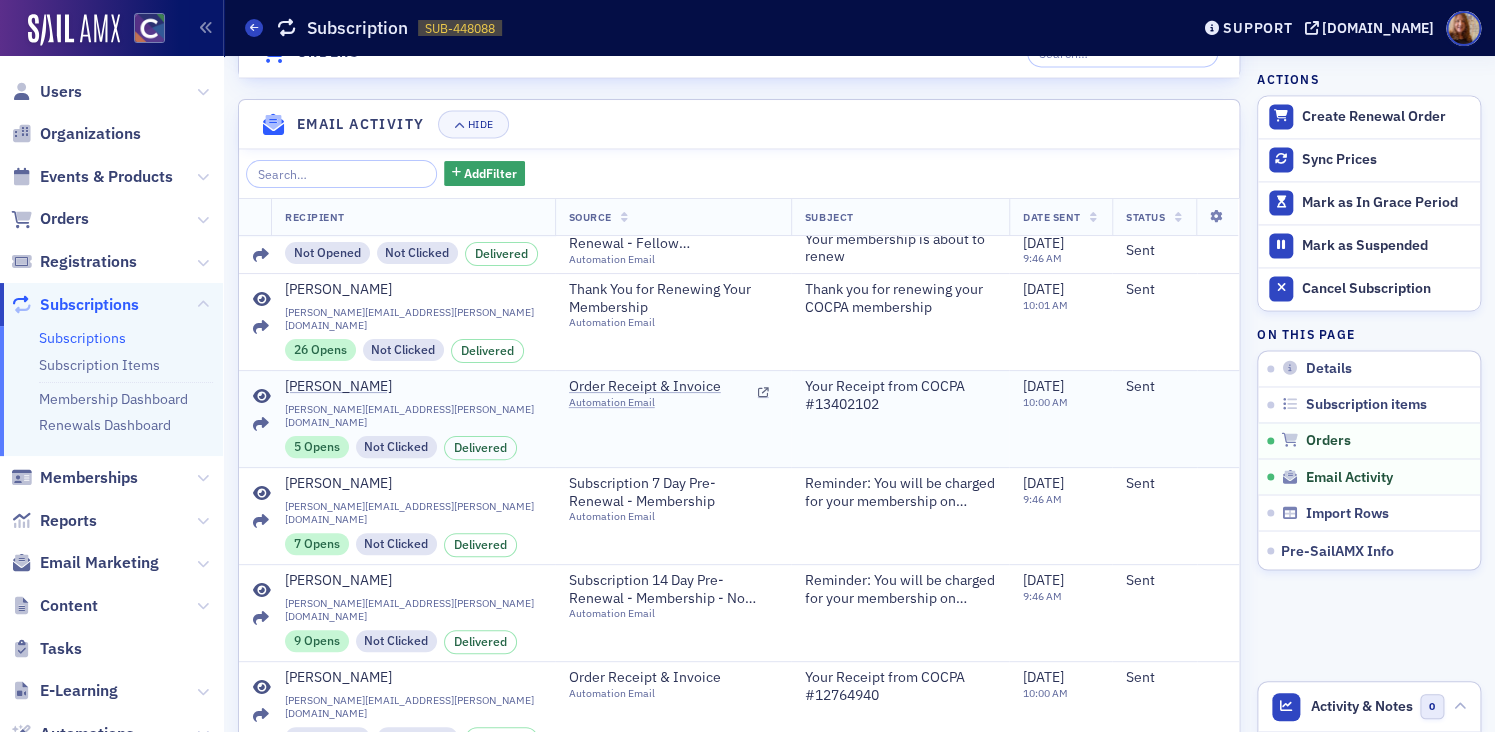scroll, scrollTop: 159, scrollLeft: 0, axis: vertical 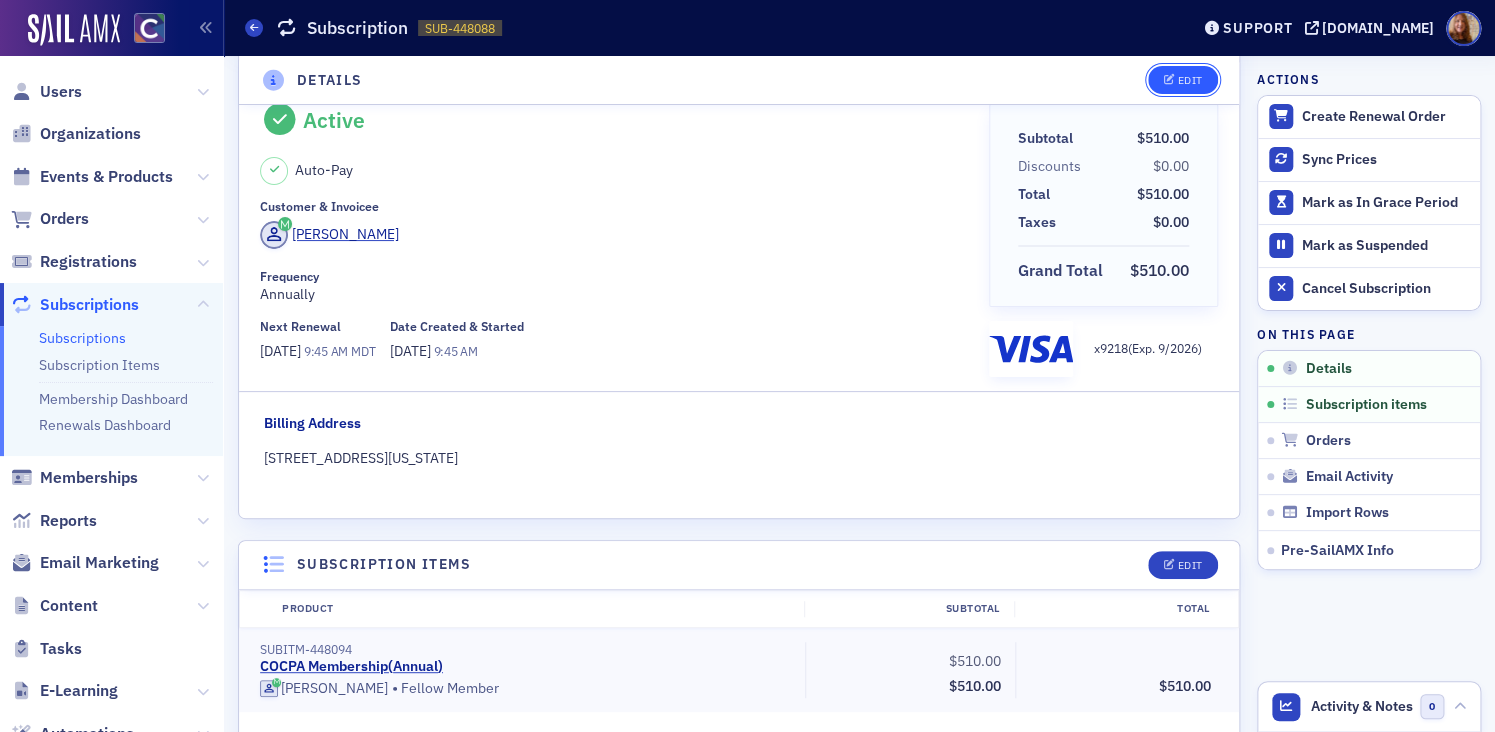 click on "Edit" 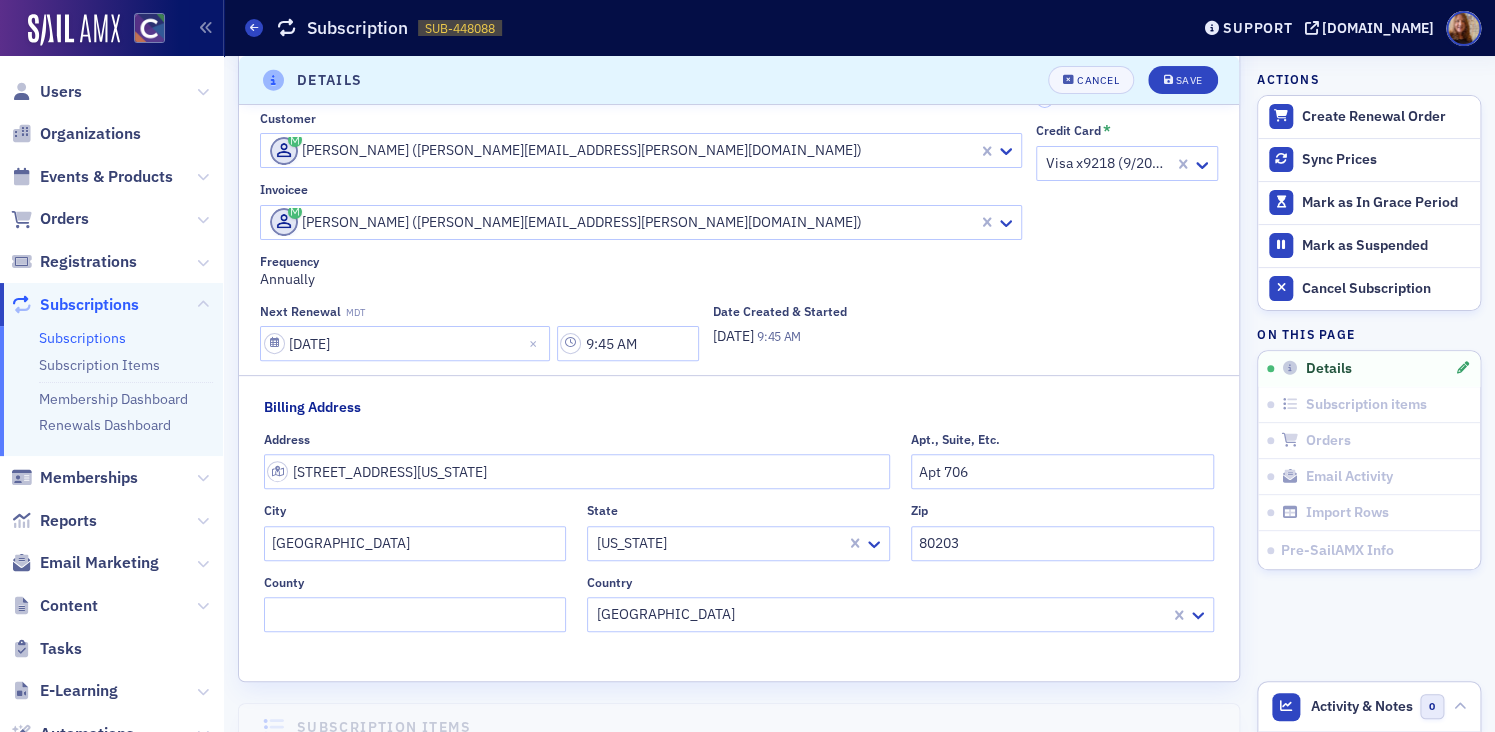 scroll, scrollTop: 3, scrollLeft: 0, axis: vertical 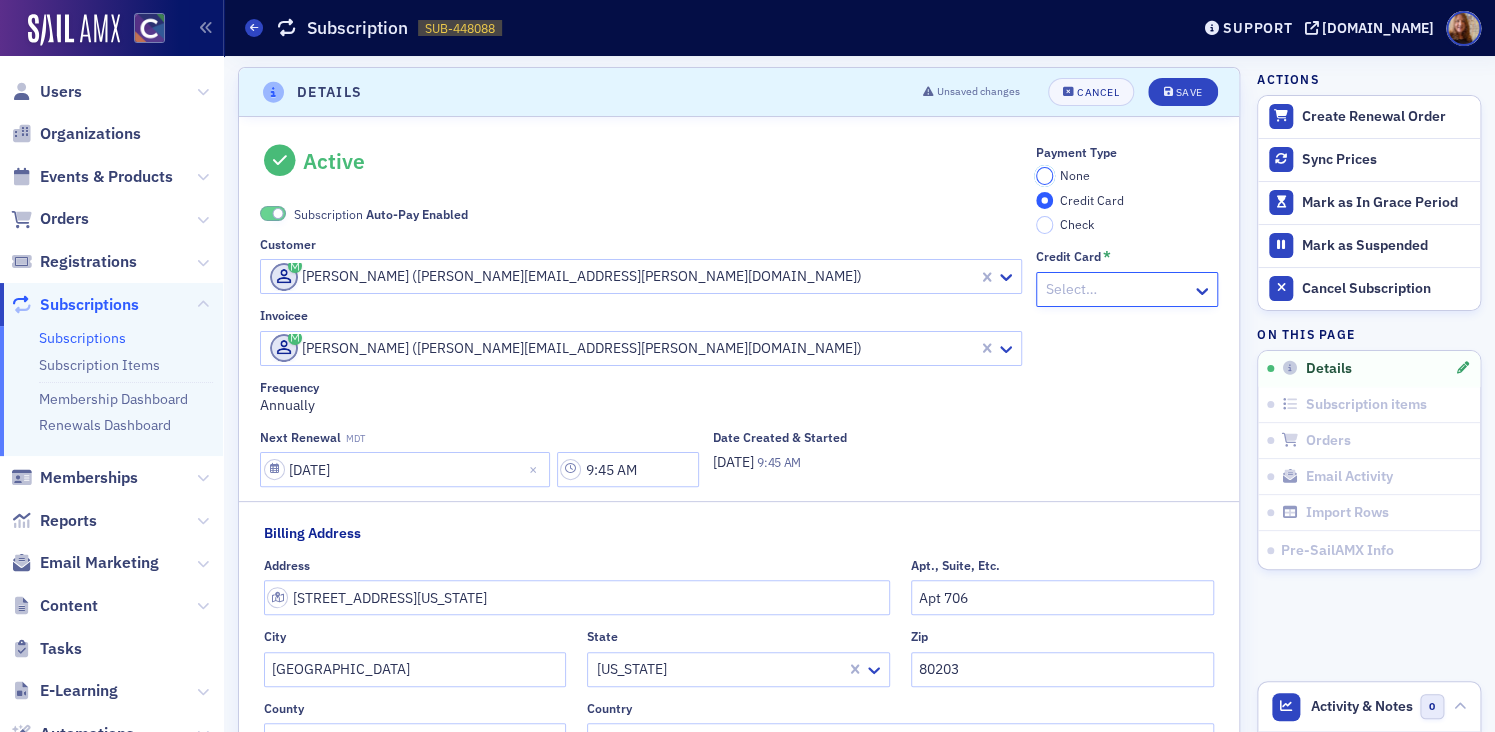 click on "None" 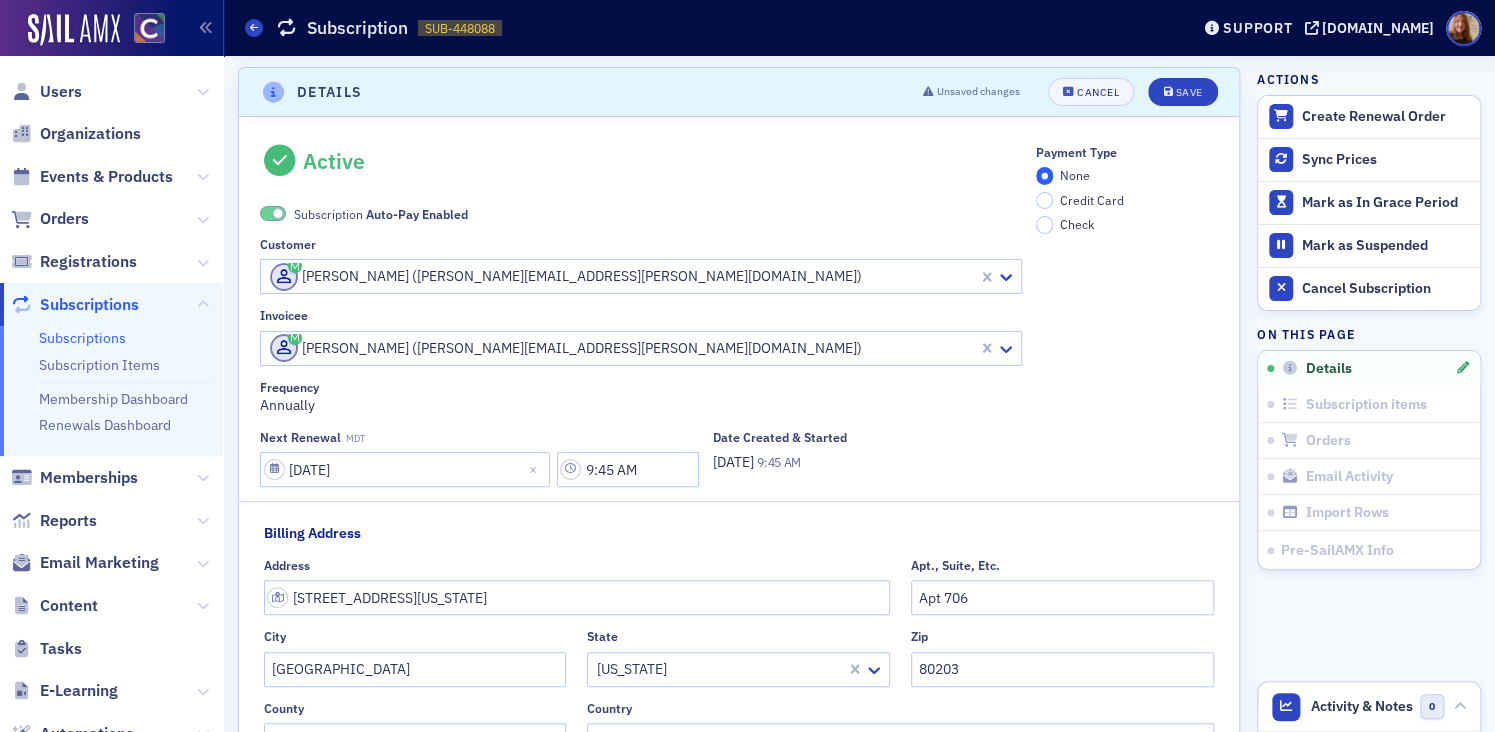 click on "Subscription   Auto-Pay Enabled" 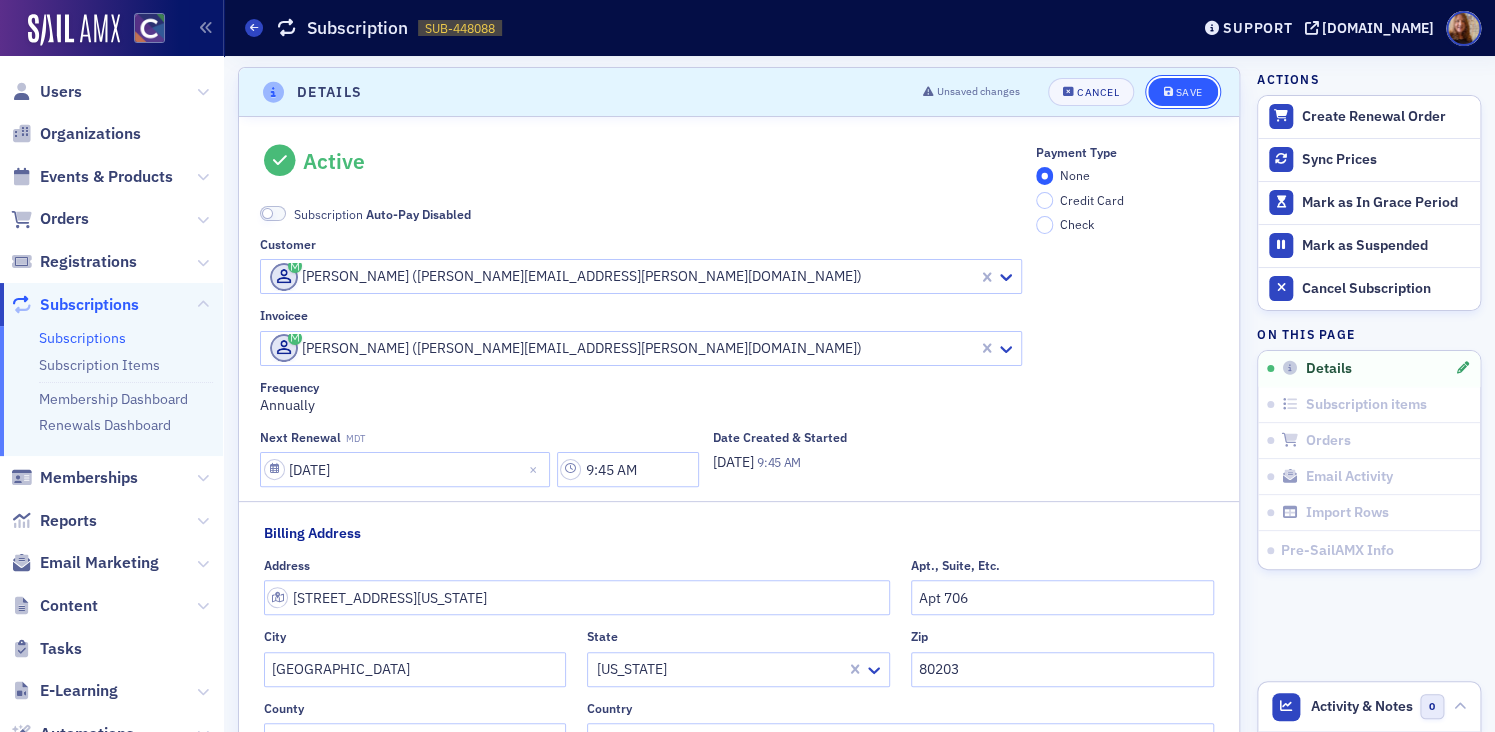 click on "Save" 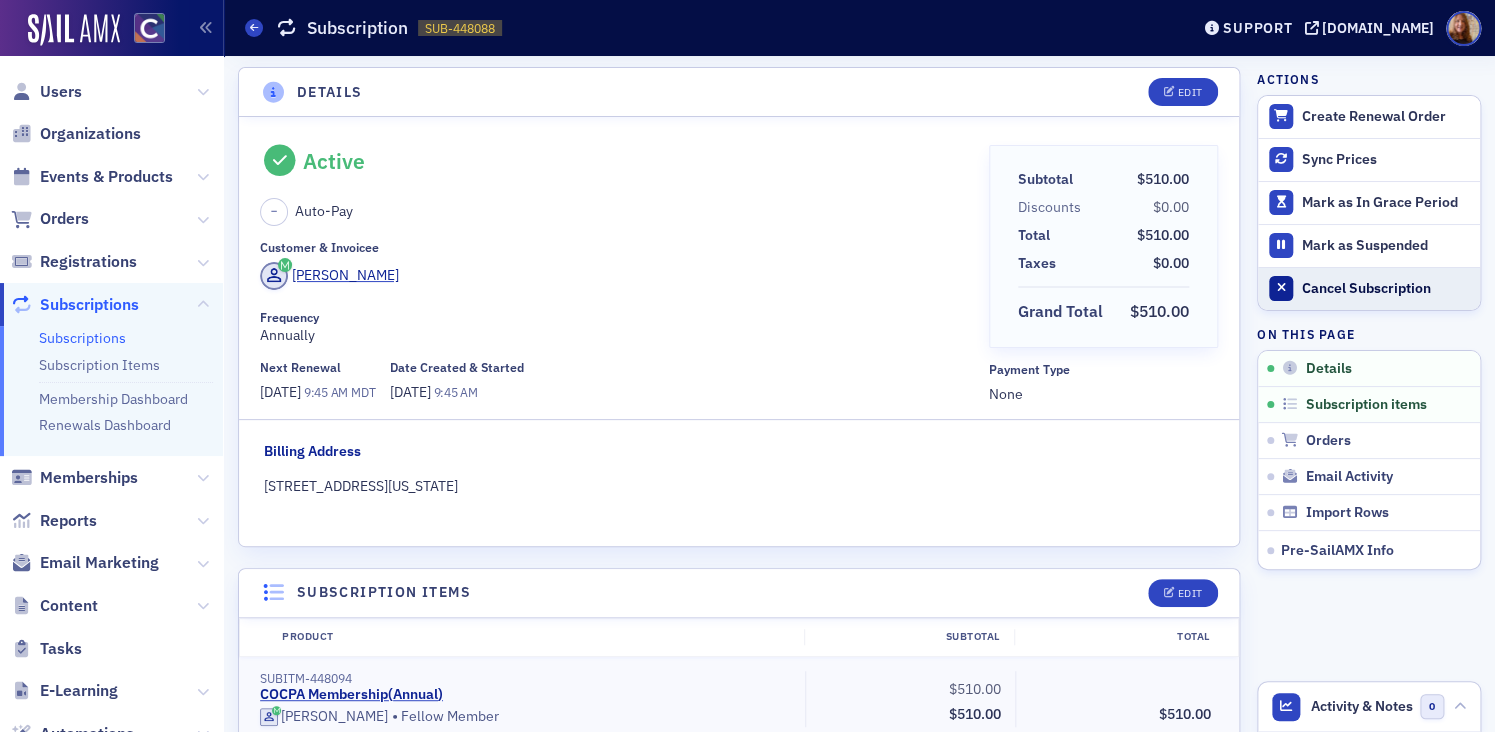 click on "Cancel Subscription" 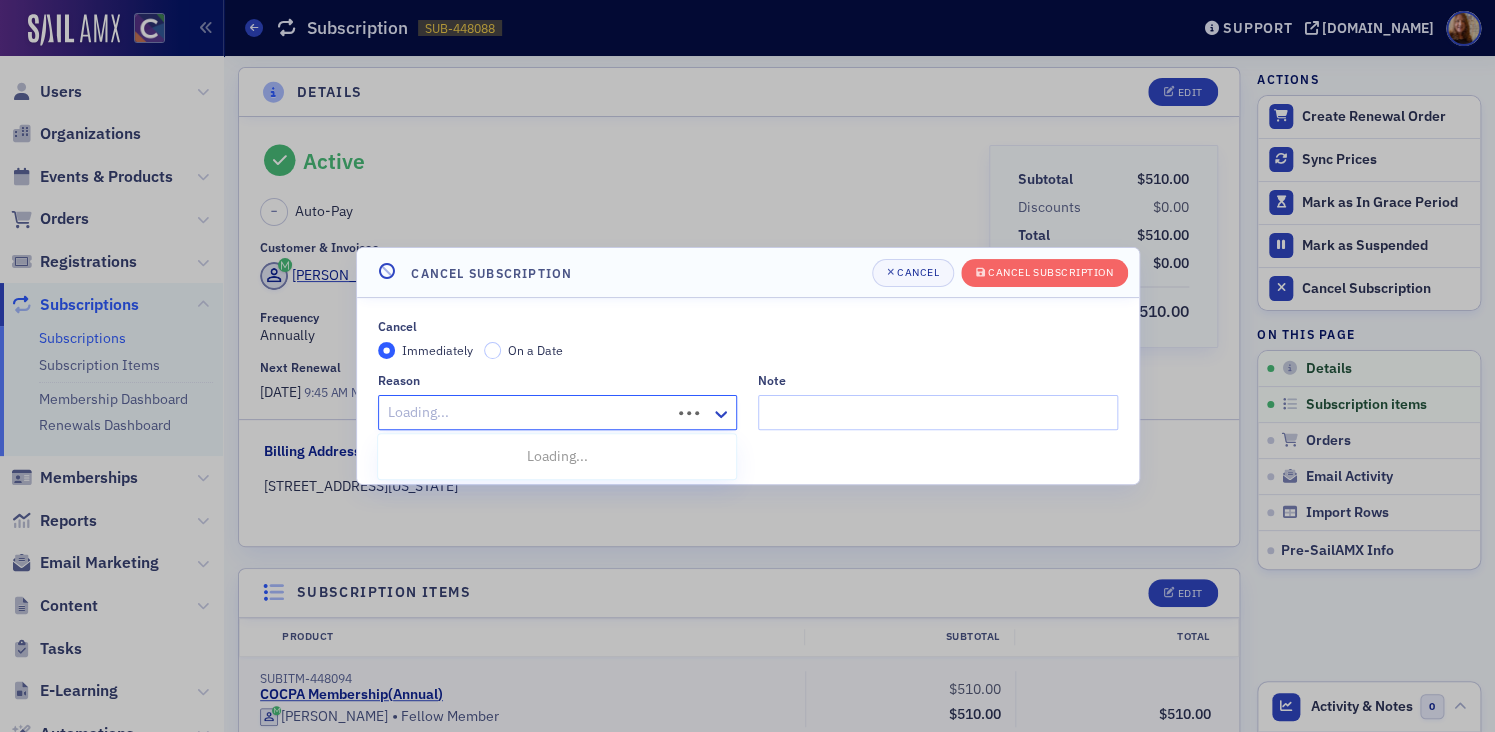 click at bounding box center [528, 412] 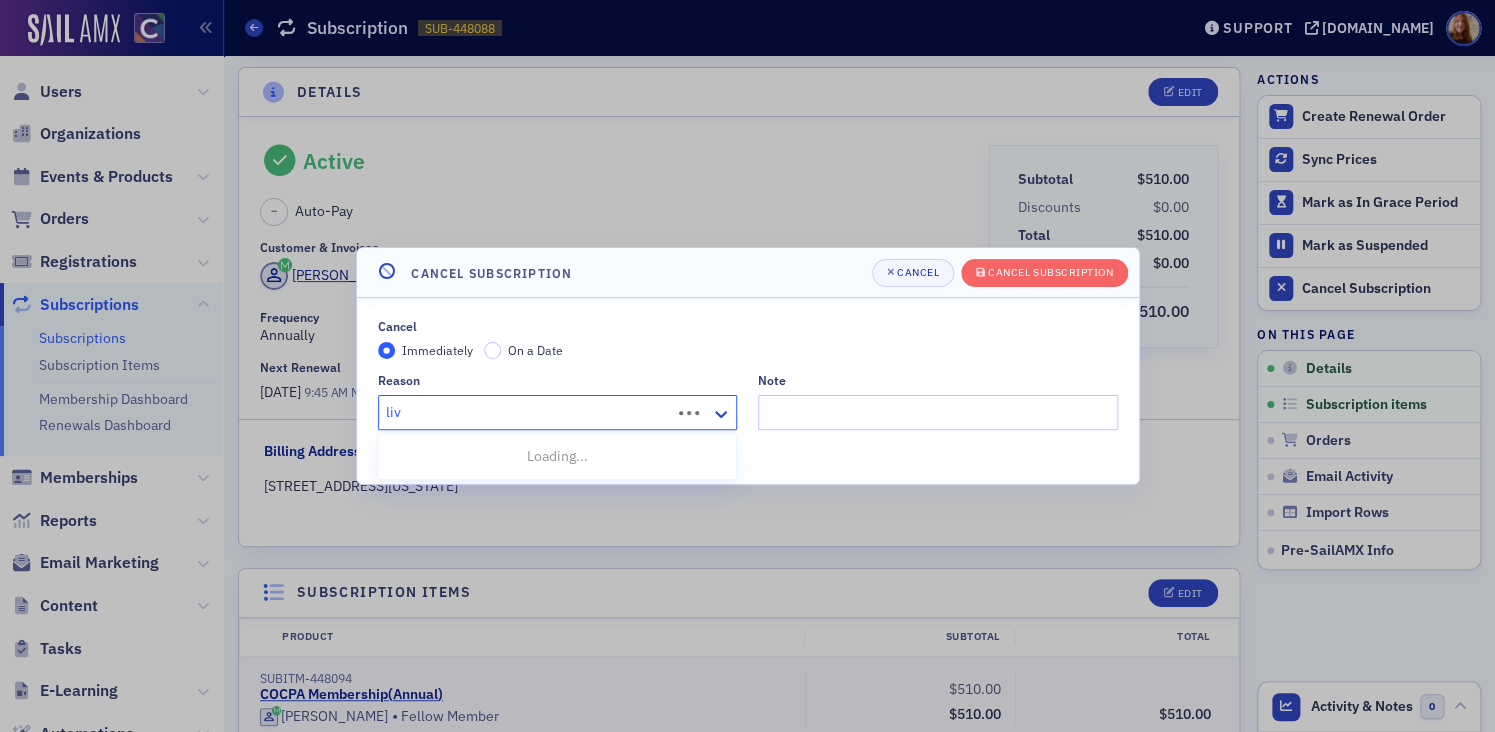 type on "live" 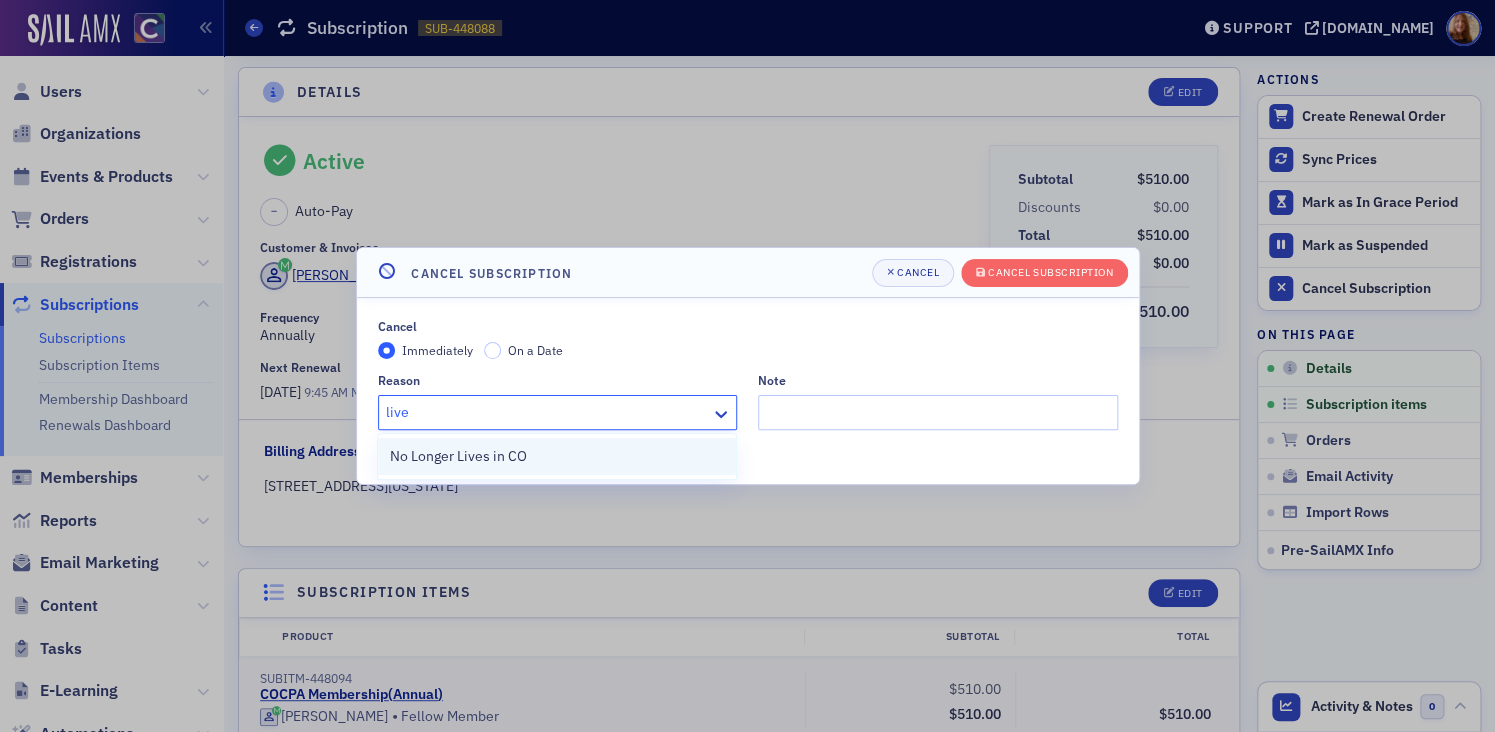 click on "No Longer Lives in CO" at bounding box center (458, 456) 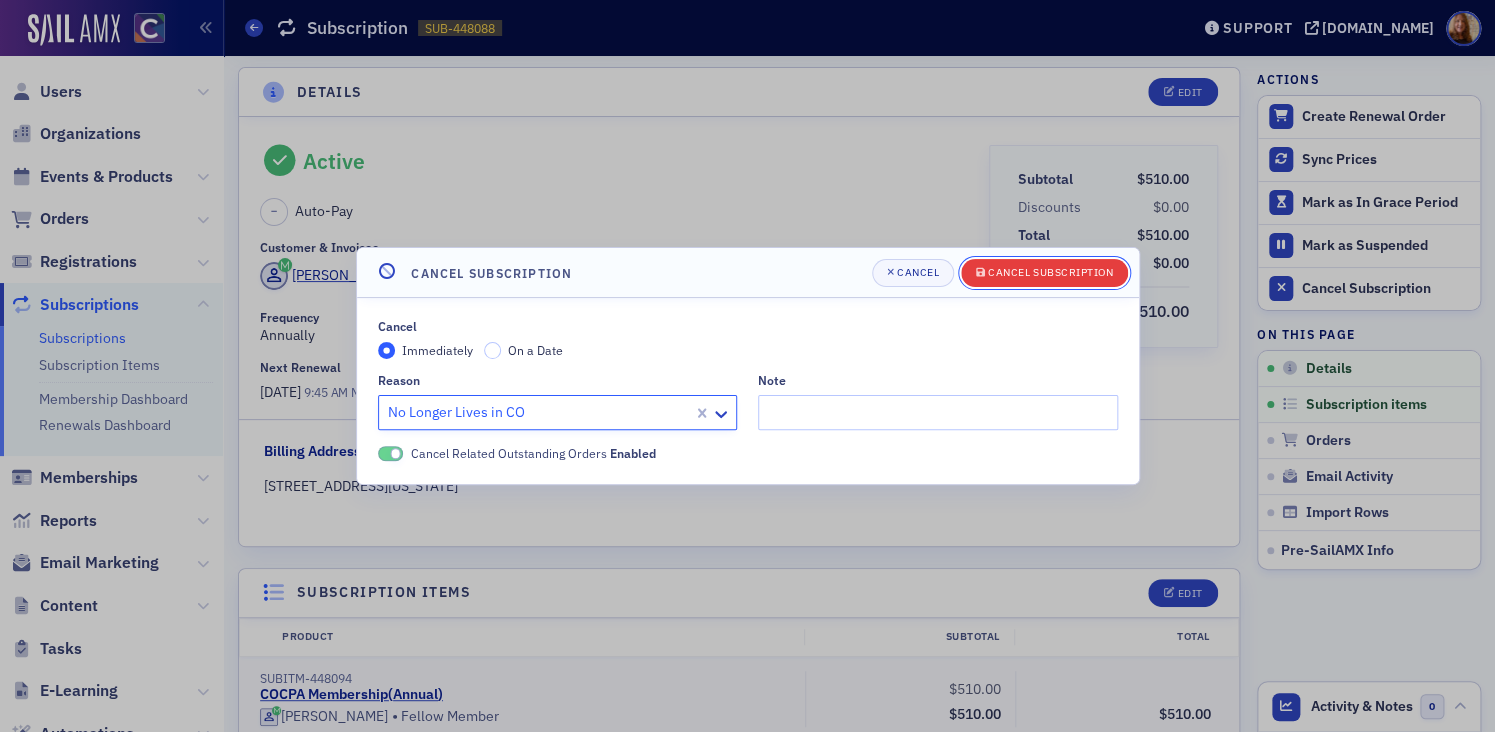 click on "Cancel Subscription" at bounding box center (1050, 272) 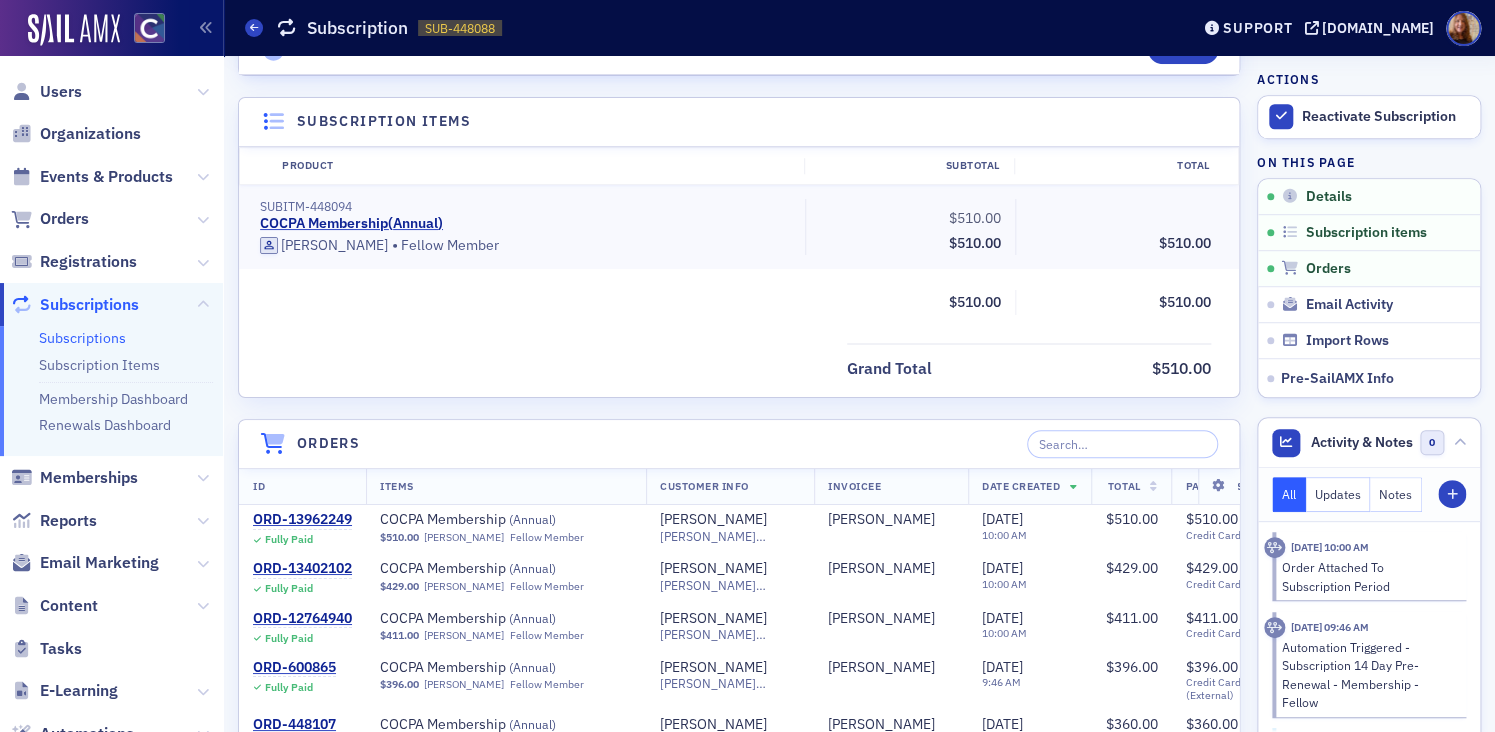 scroll, scrollTop: 499, scrollLeft: 0, axis: vertical 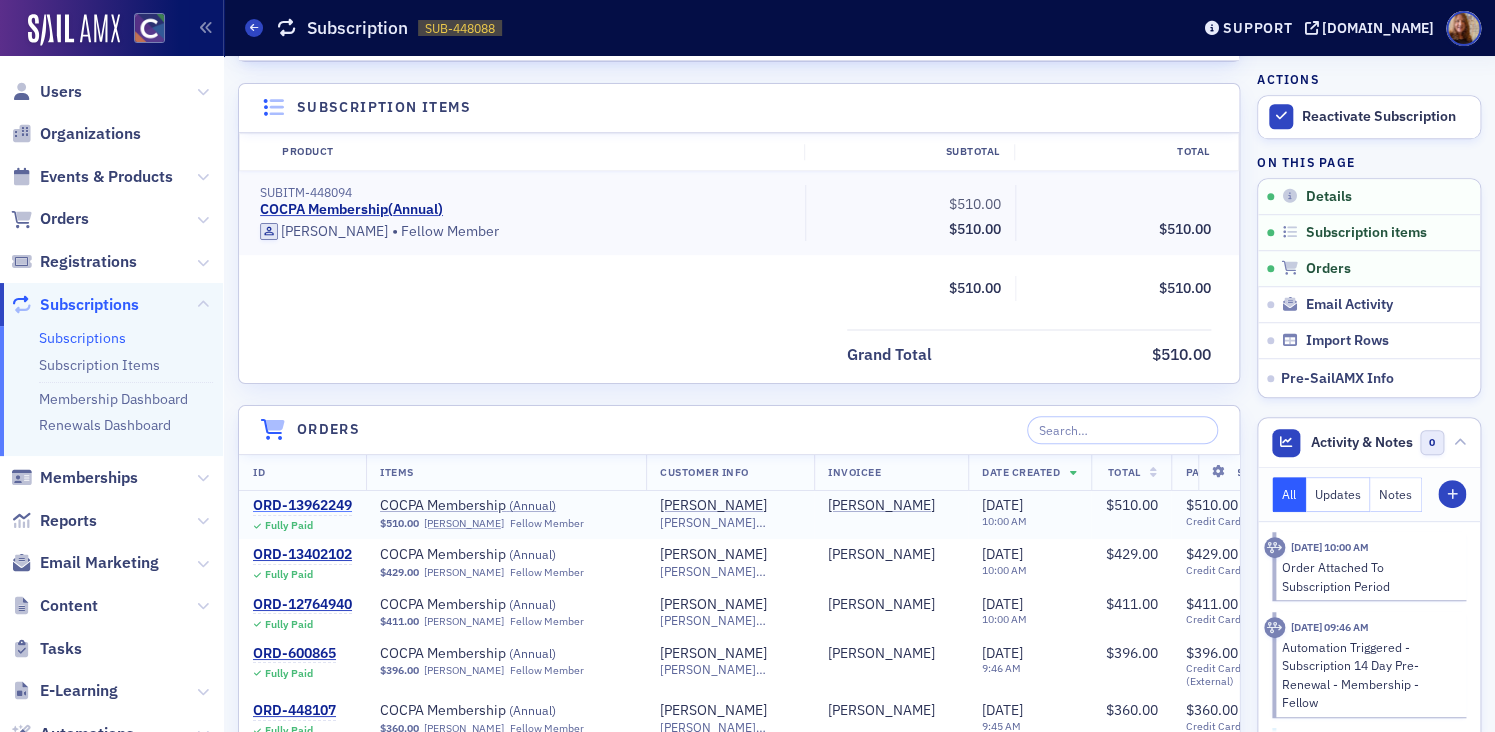 click on "ORD-13962249" 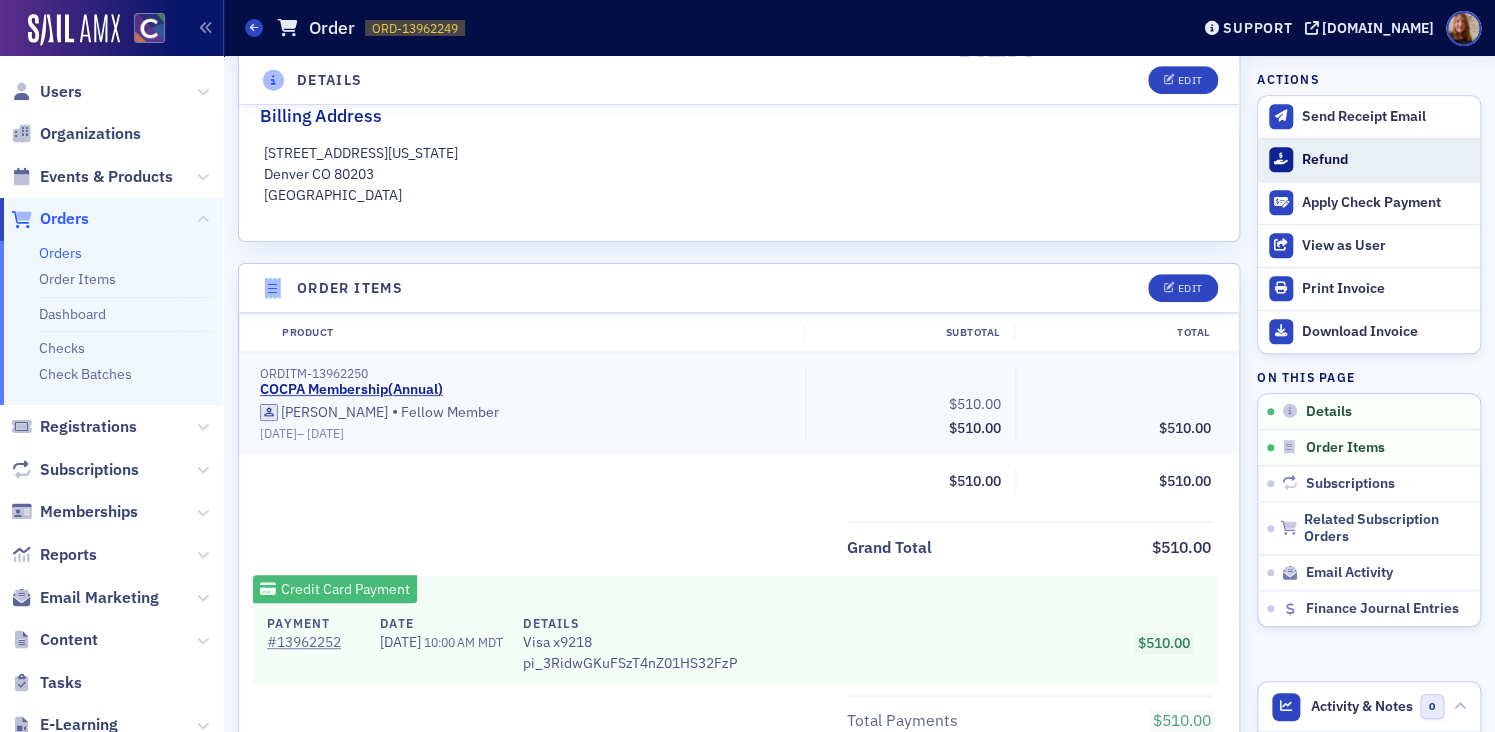 click on "Refund" 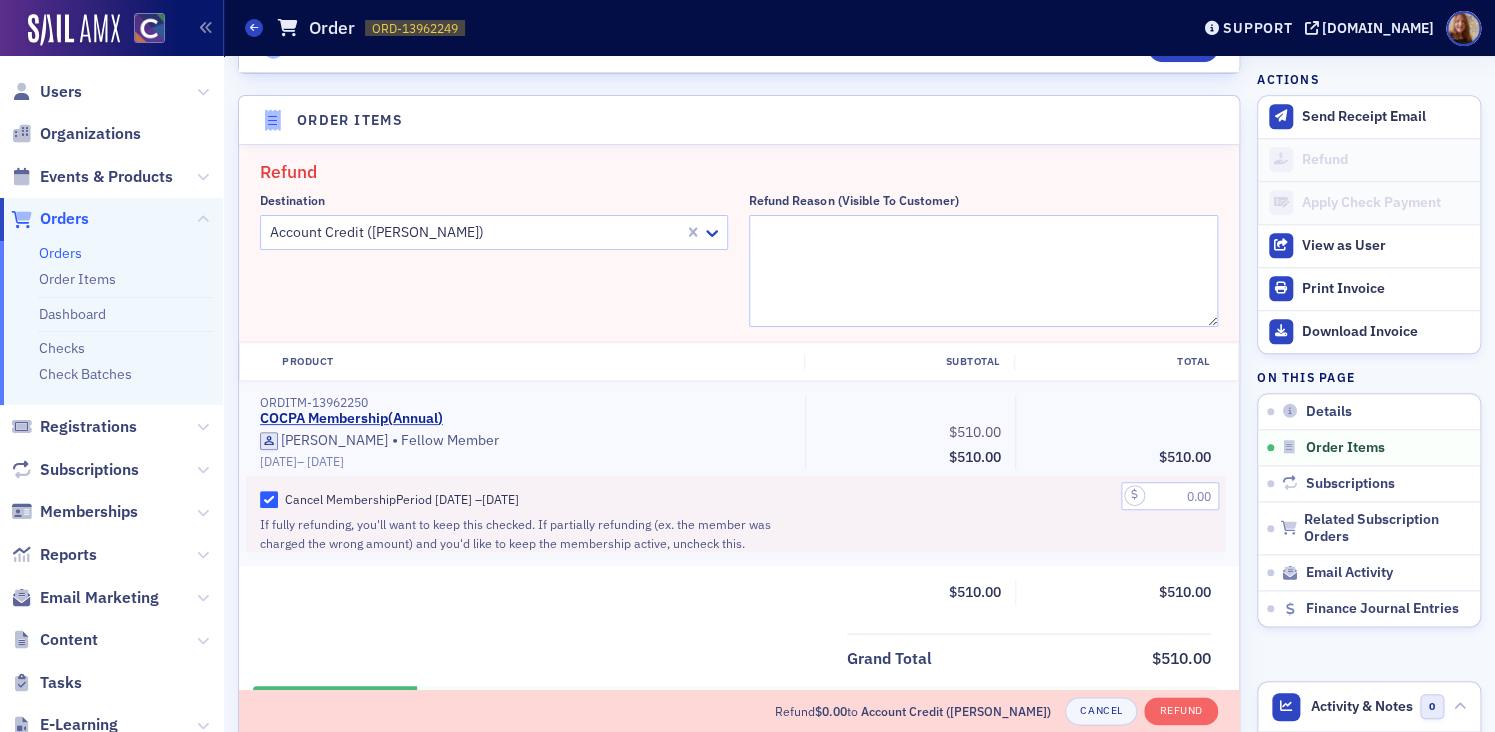 scroll, scrollTop: 695, scrollLeft: 0, axis: vertical 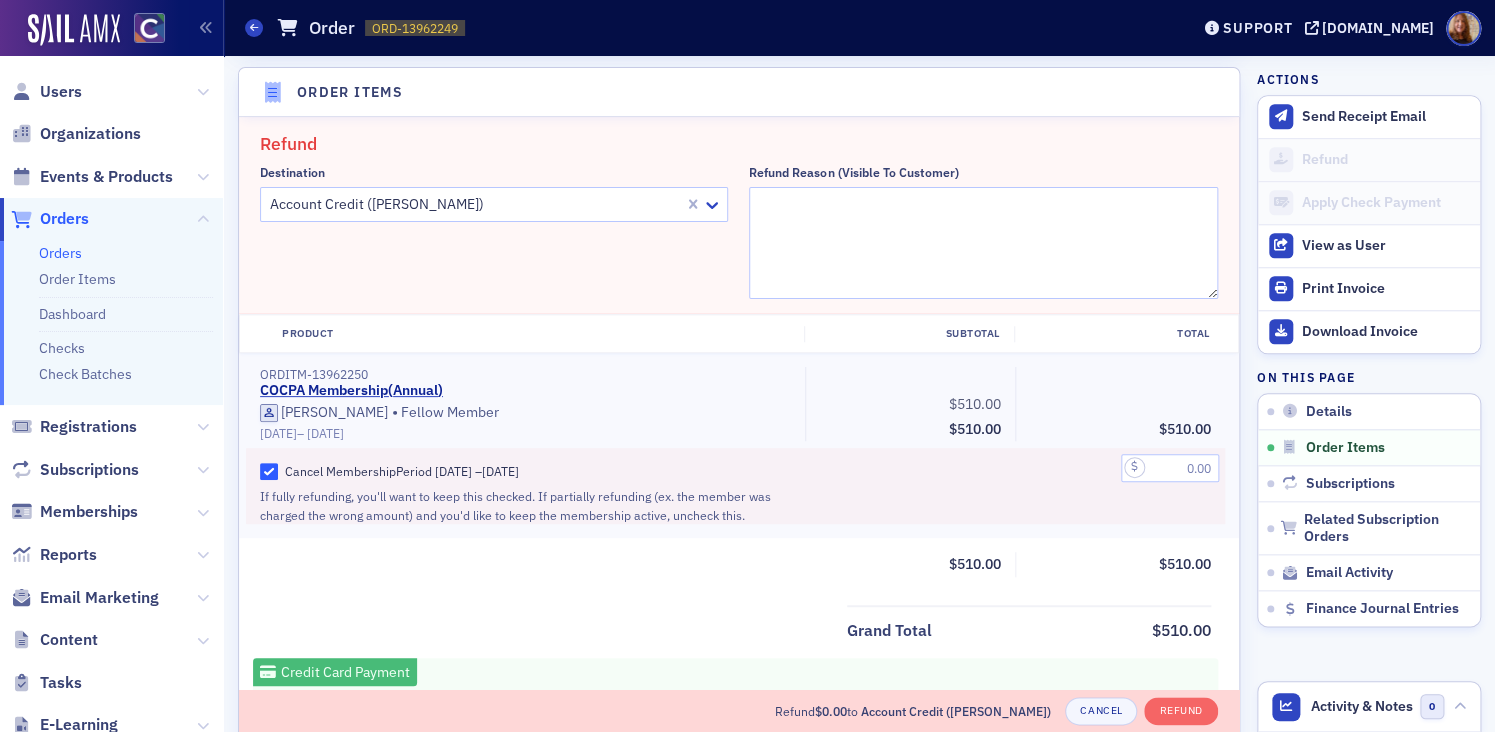click 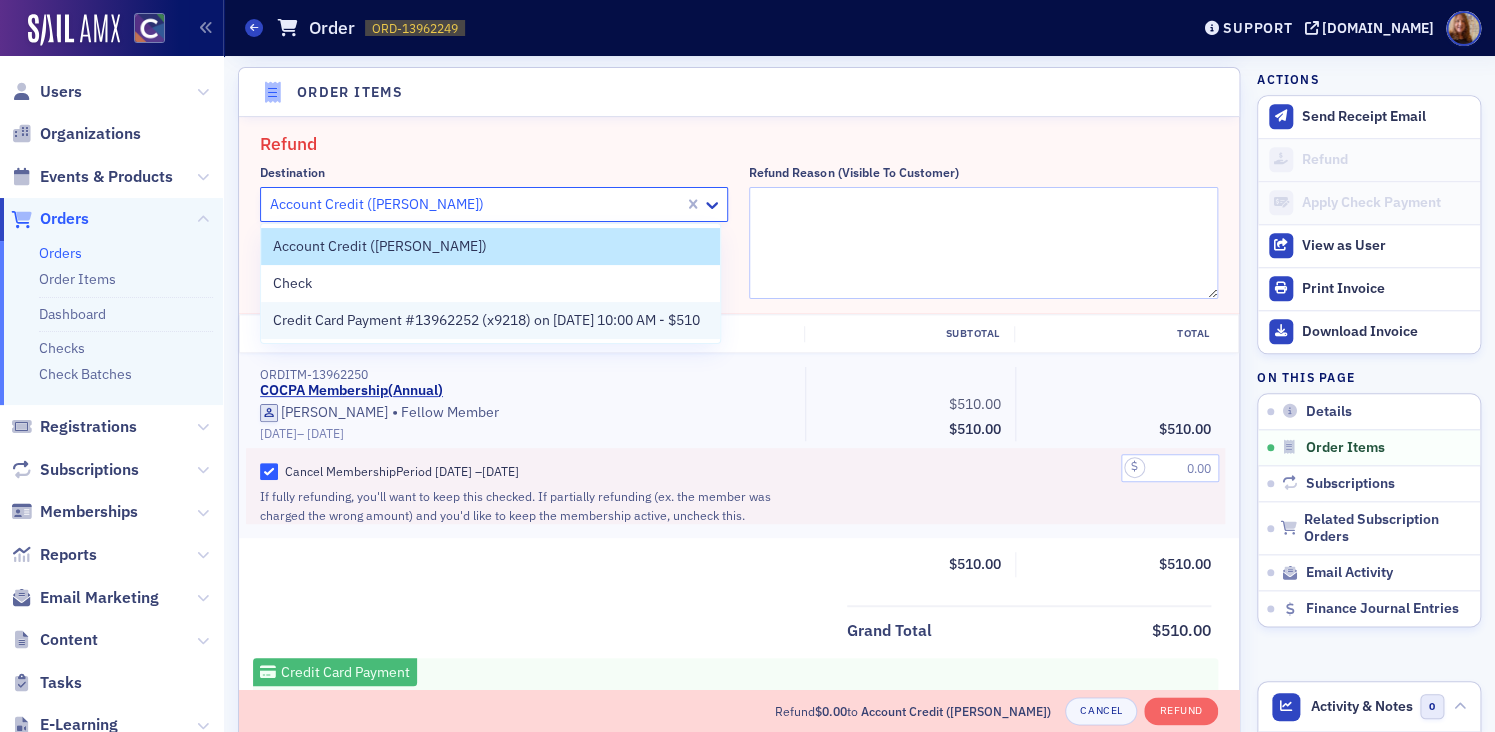 click on "Credit Card Payment #13962252 (x9218) on [DATE] 10:00 AM - $510" at bounding box center [486, 320] 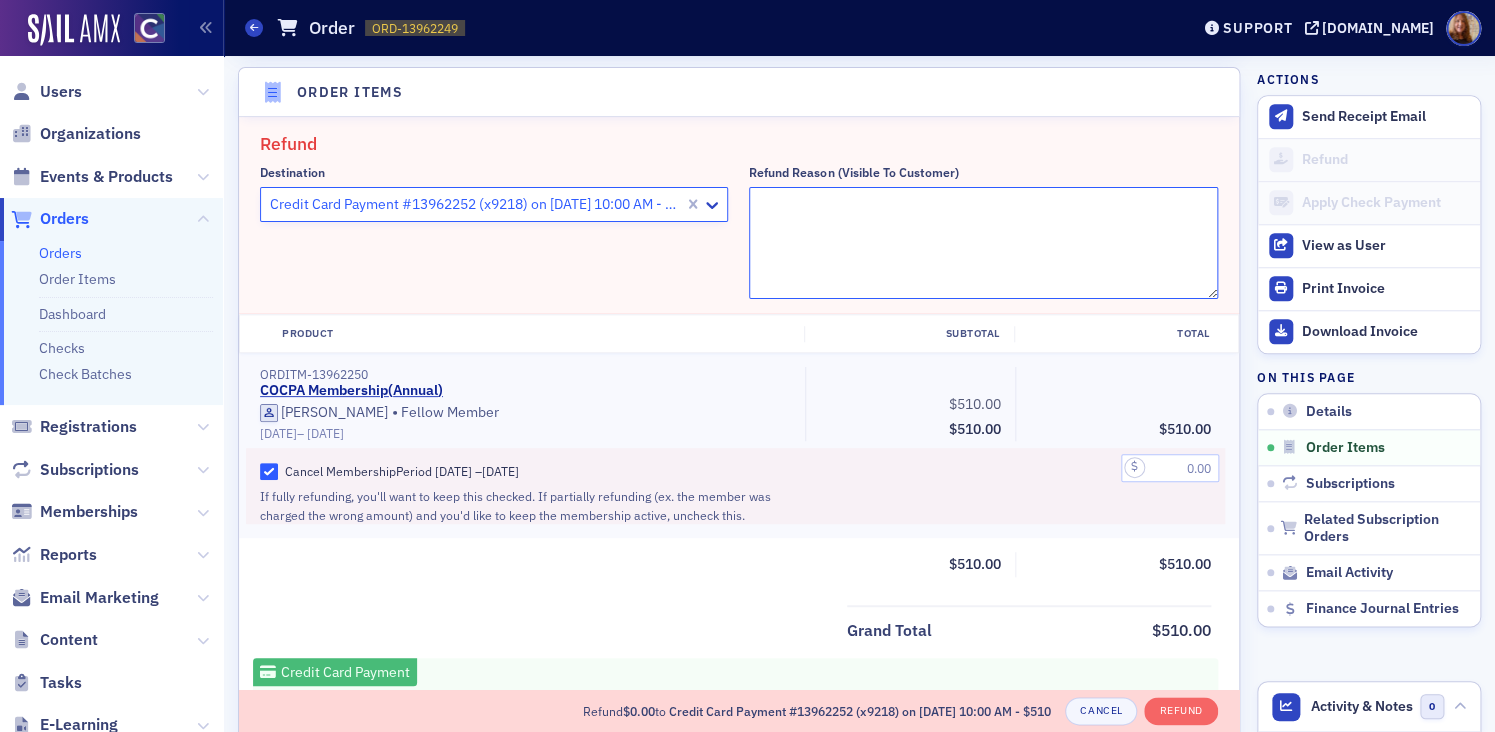 click on "Refund Reason (Visible to Customer)" 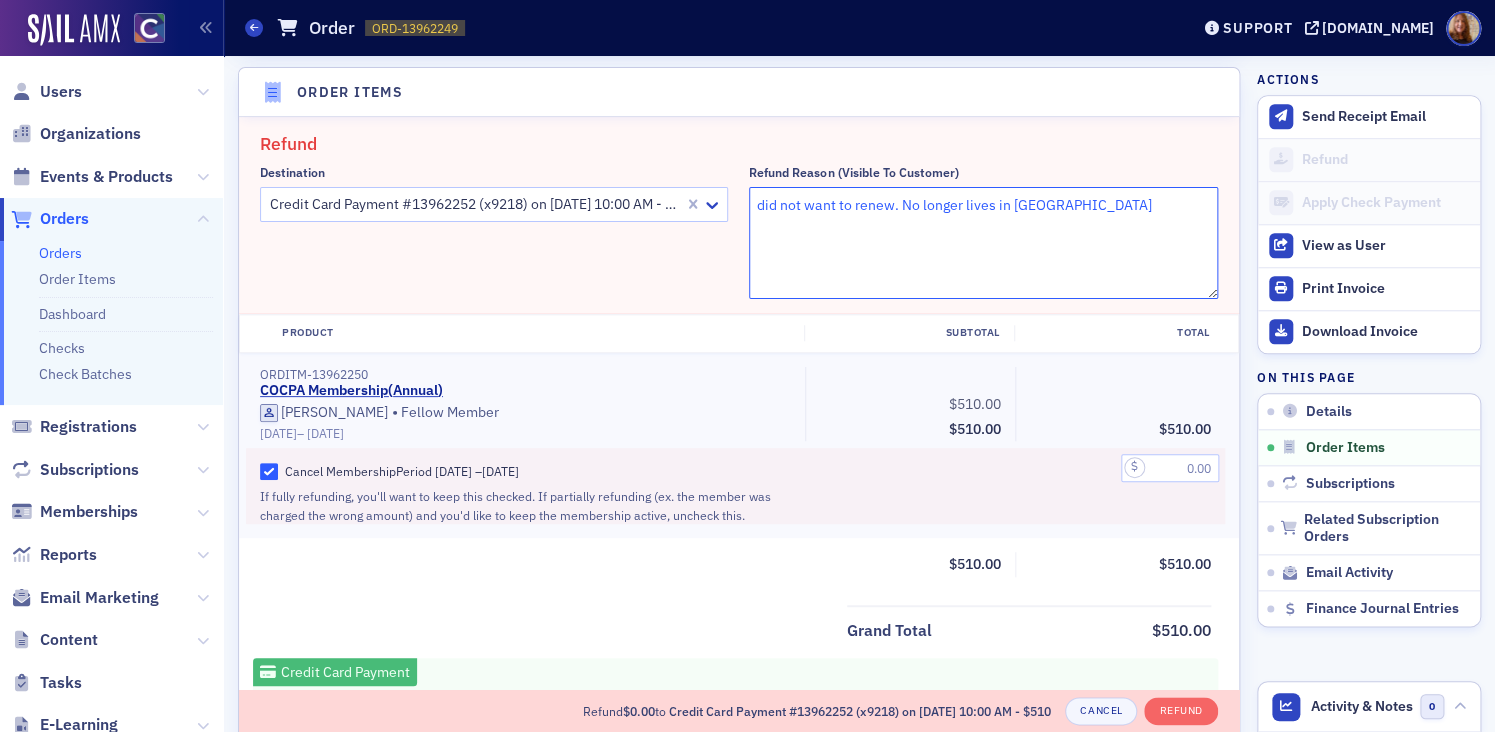 click on "did not want to renew. No longer lives in [GEOGRAPHIC_DATA]" 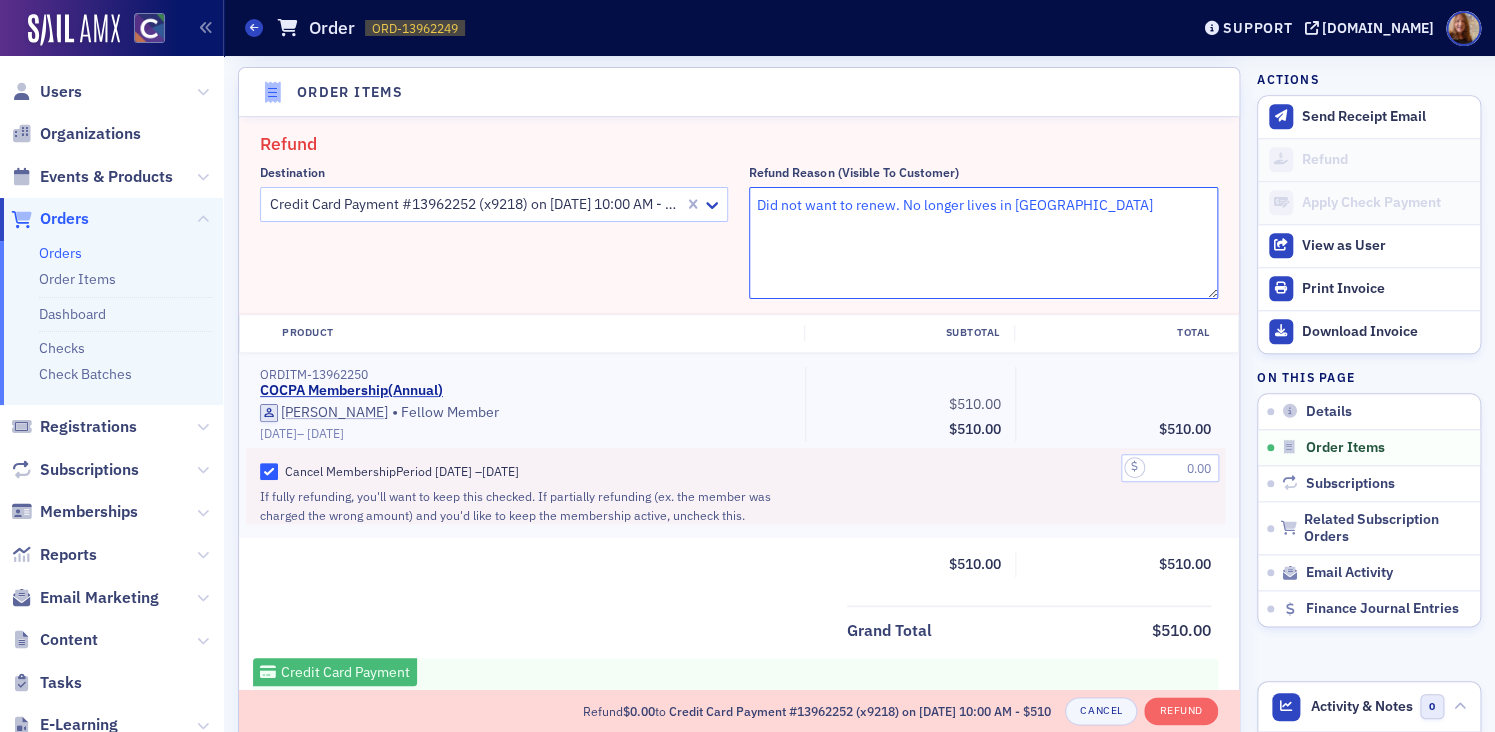 type on "Did not want to renew. No longer lives in [GEOGRAPHIC_DATA]" 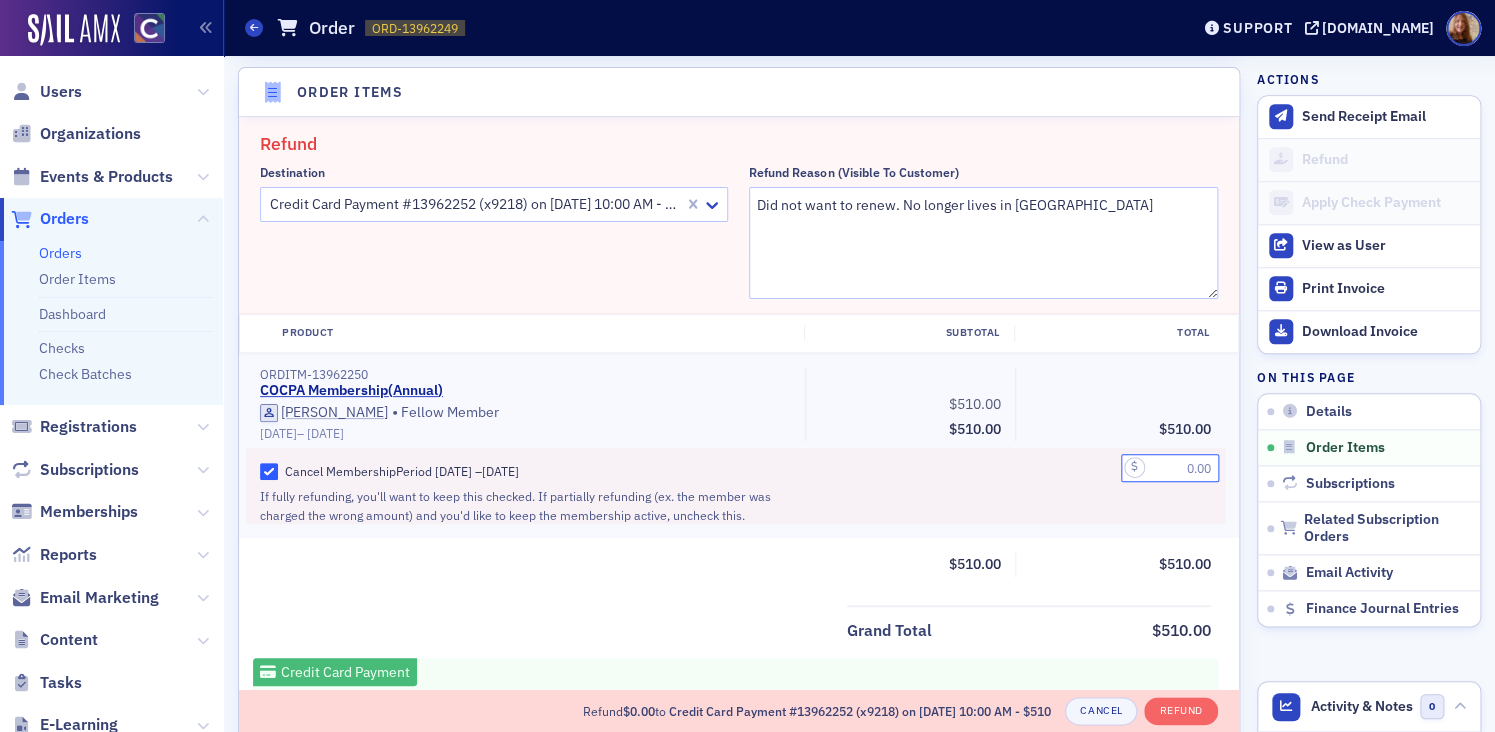 click 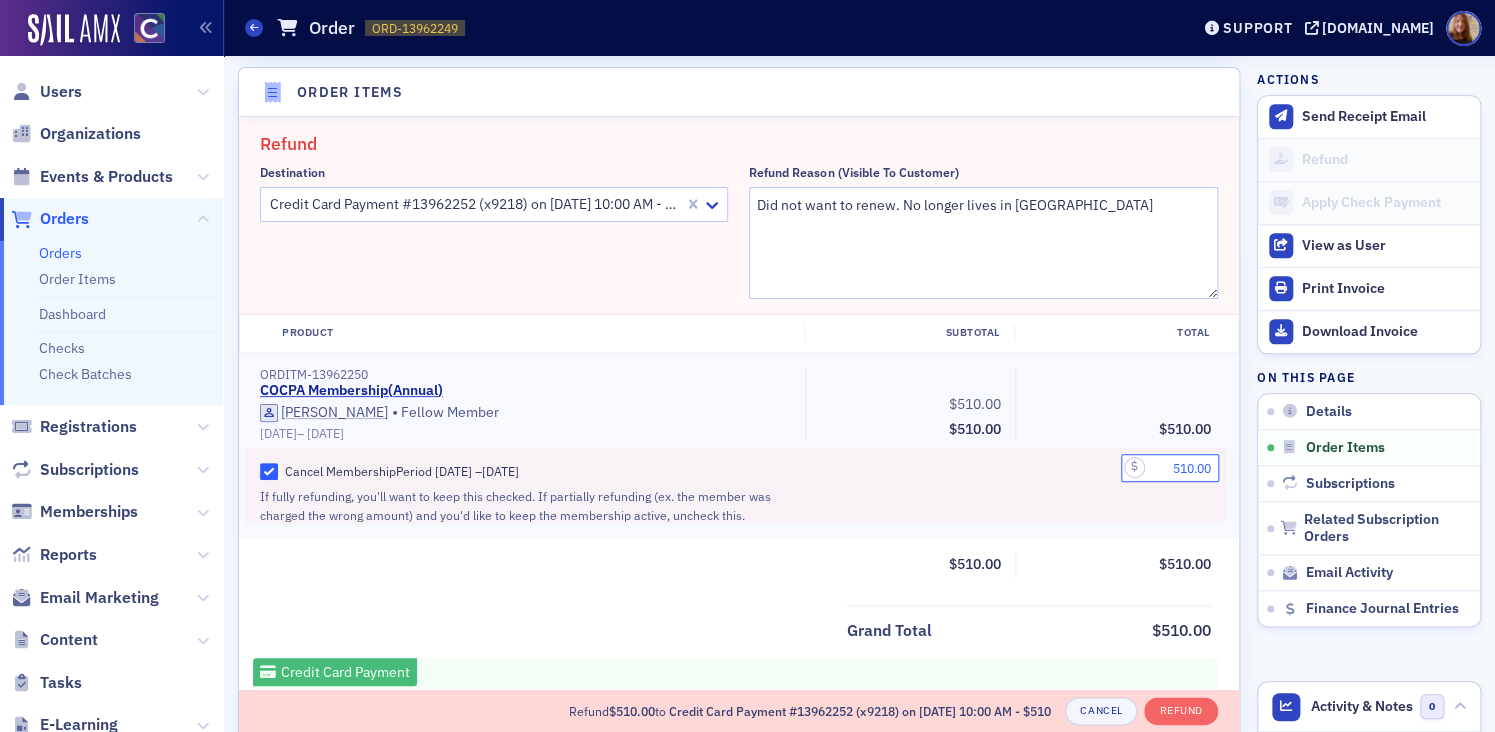 type on "510.00" 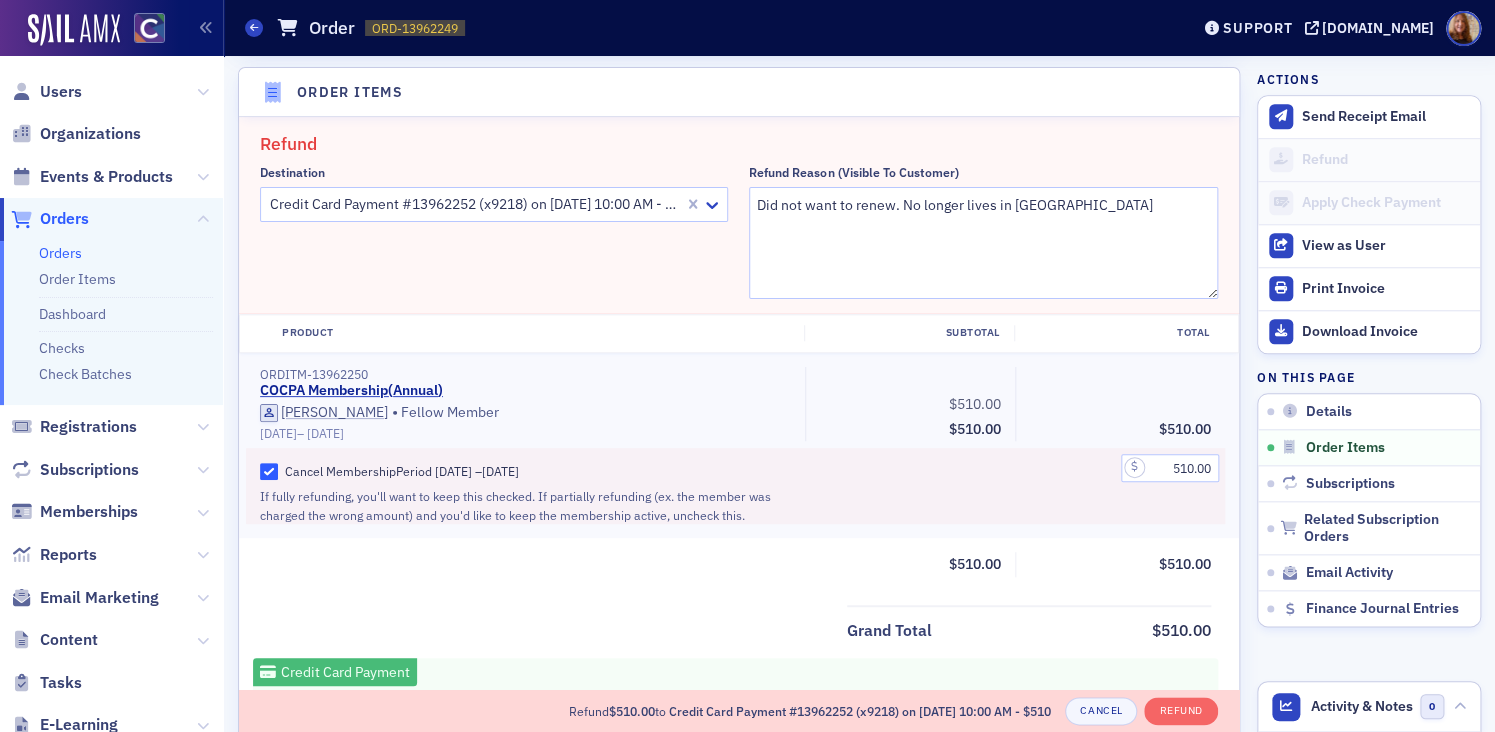 click 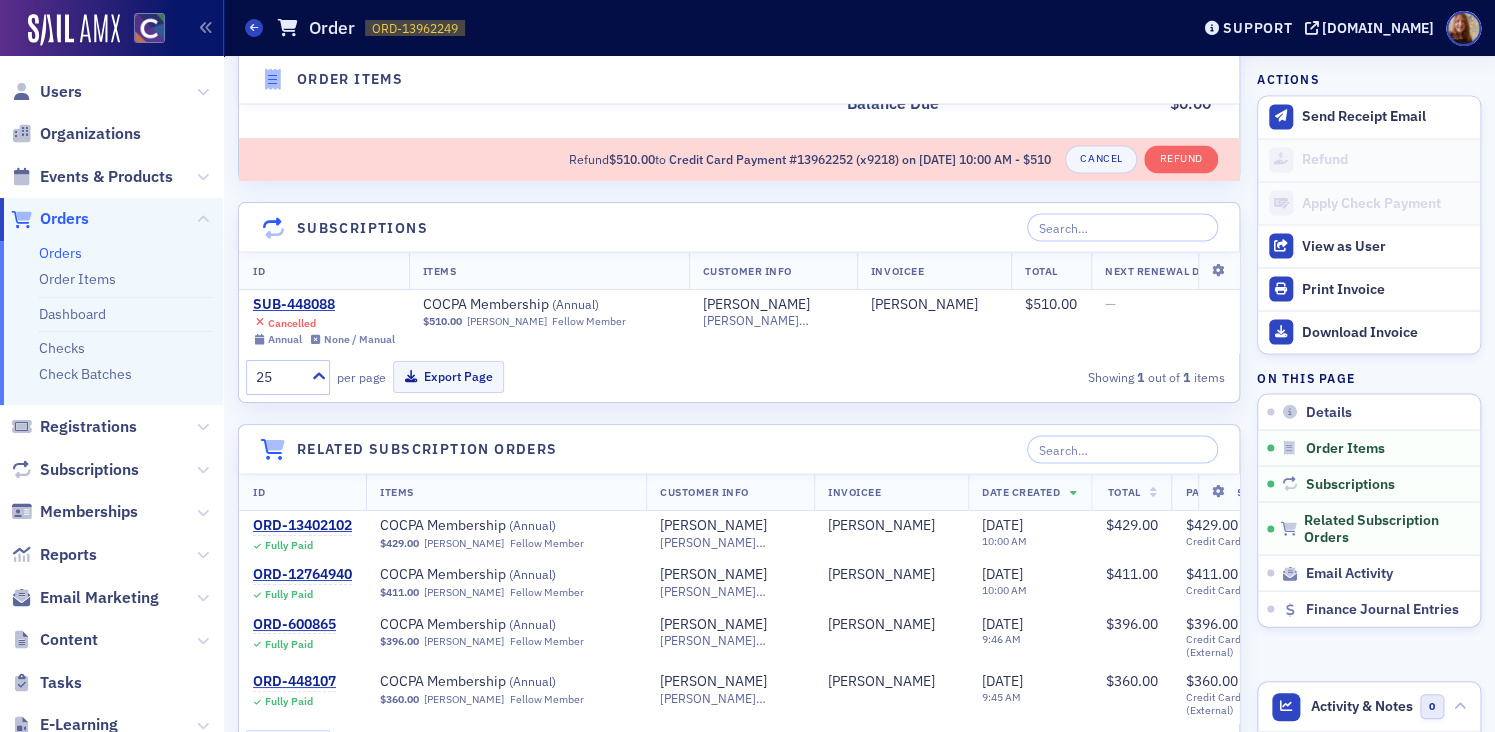 scroll, scrollTop: 925, scrollLeft: 0, axis: vertical 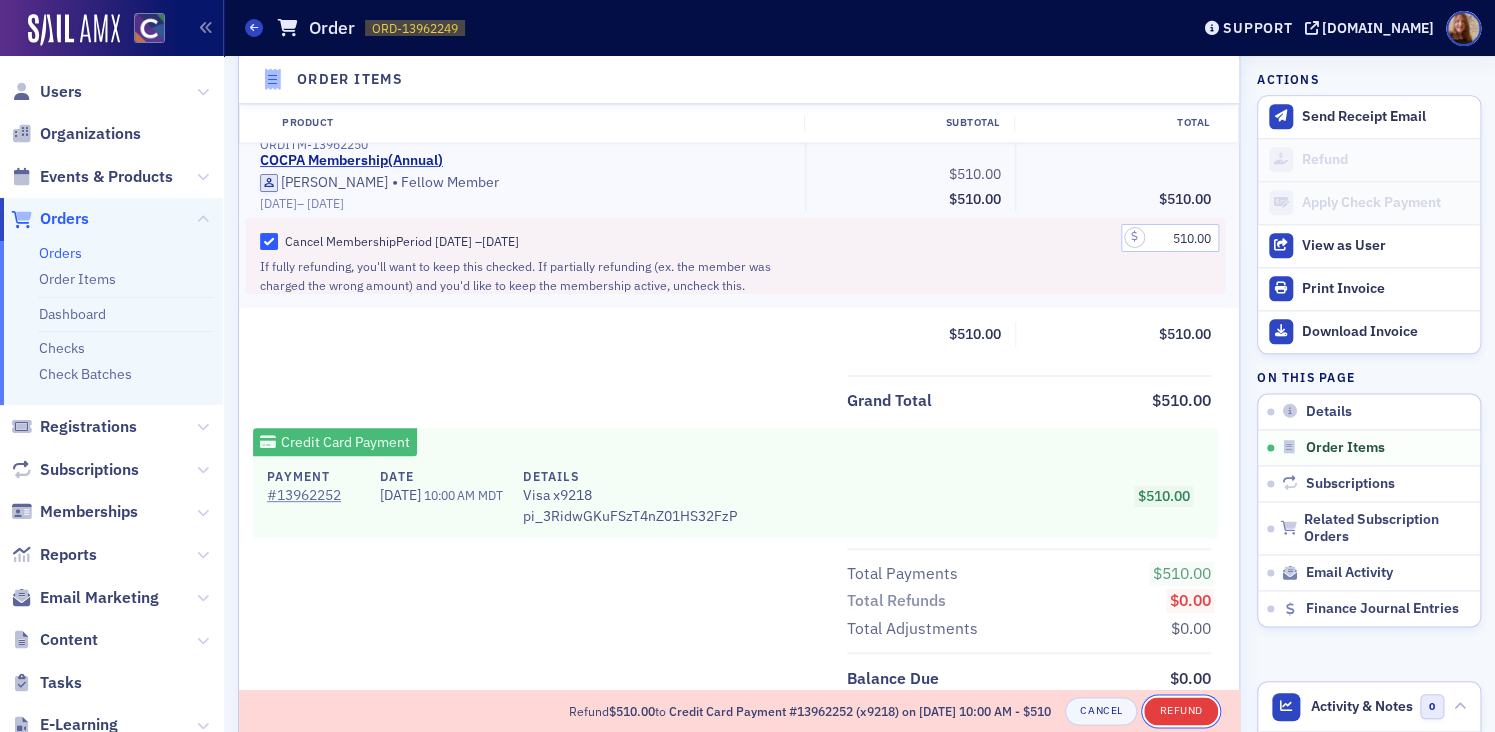 click on "Refund" 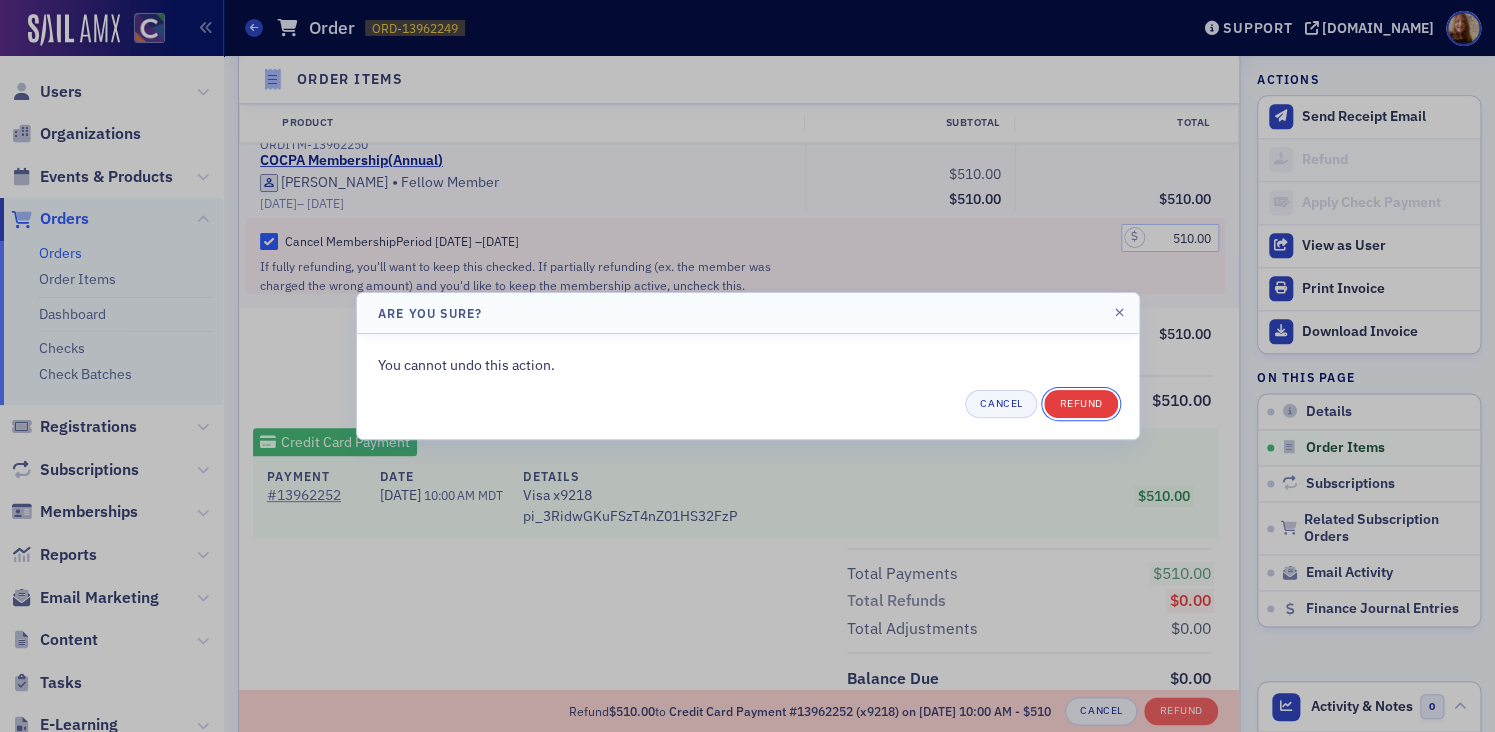 click on "Refund" at bounding box center (1080, 404) 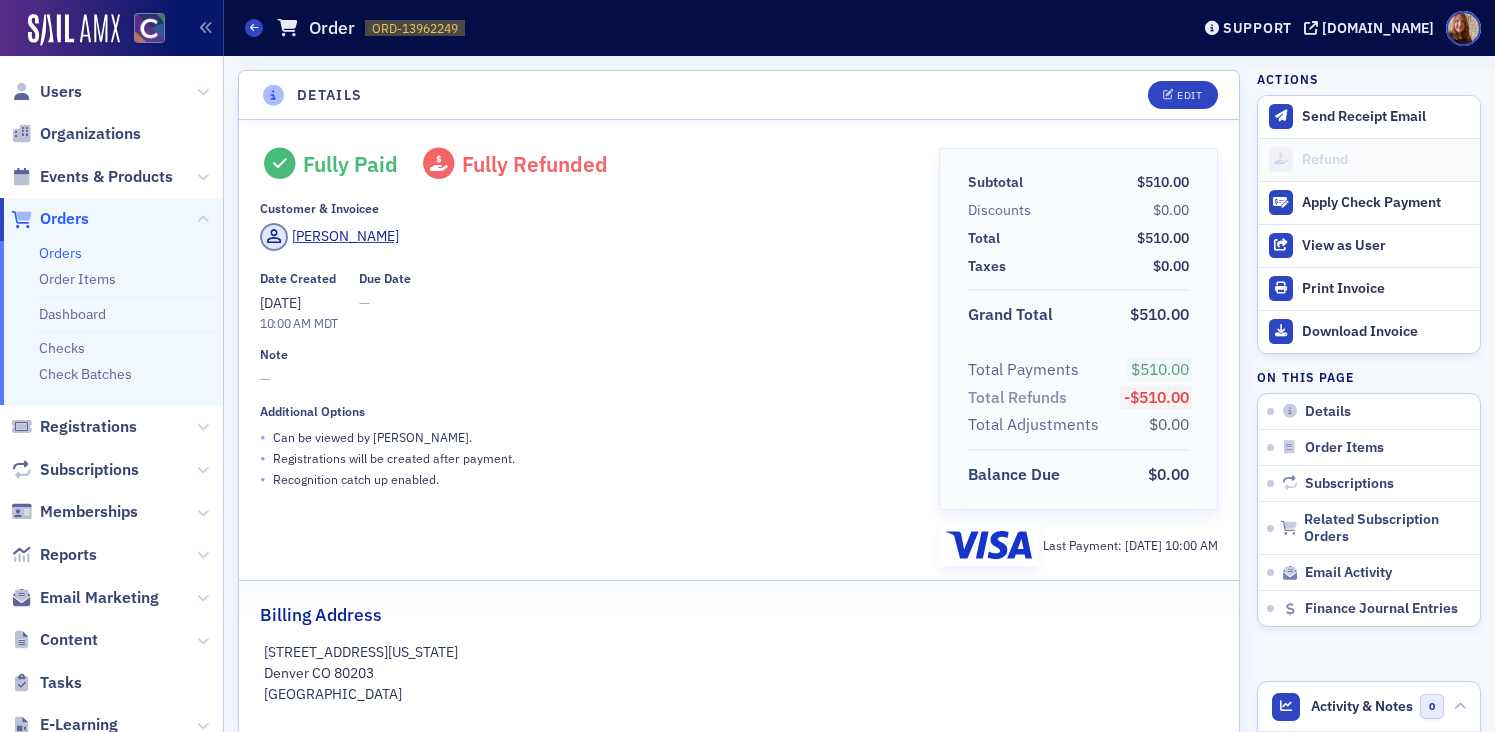 scroll, scrollTop: 0, scrollLeft: 0, axis: both 